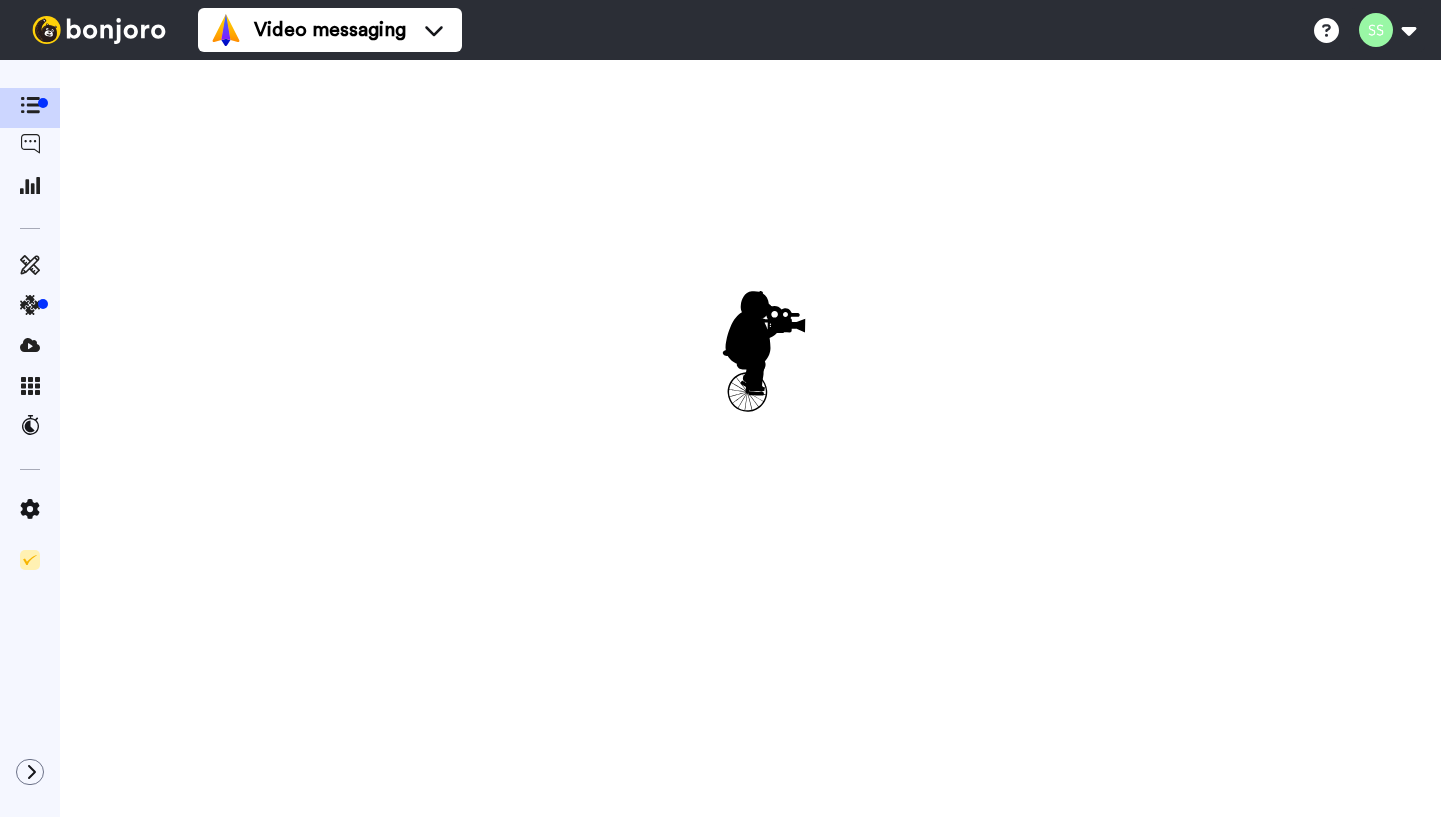 scroll, scrollTop: 0, scrollLeft: 0, axis: both 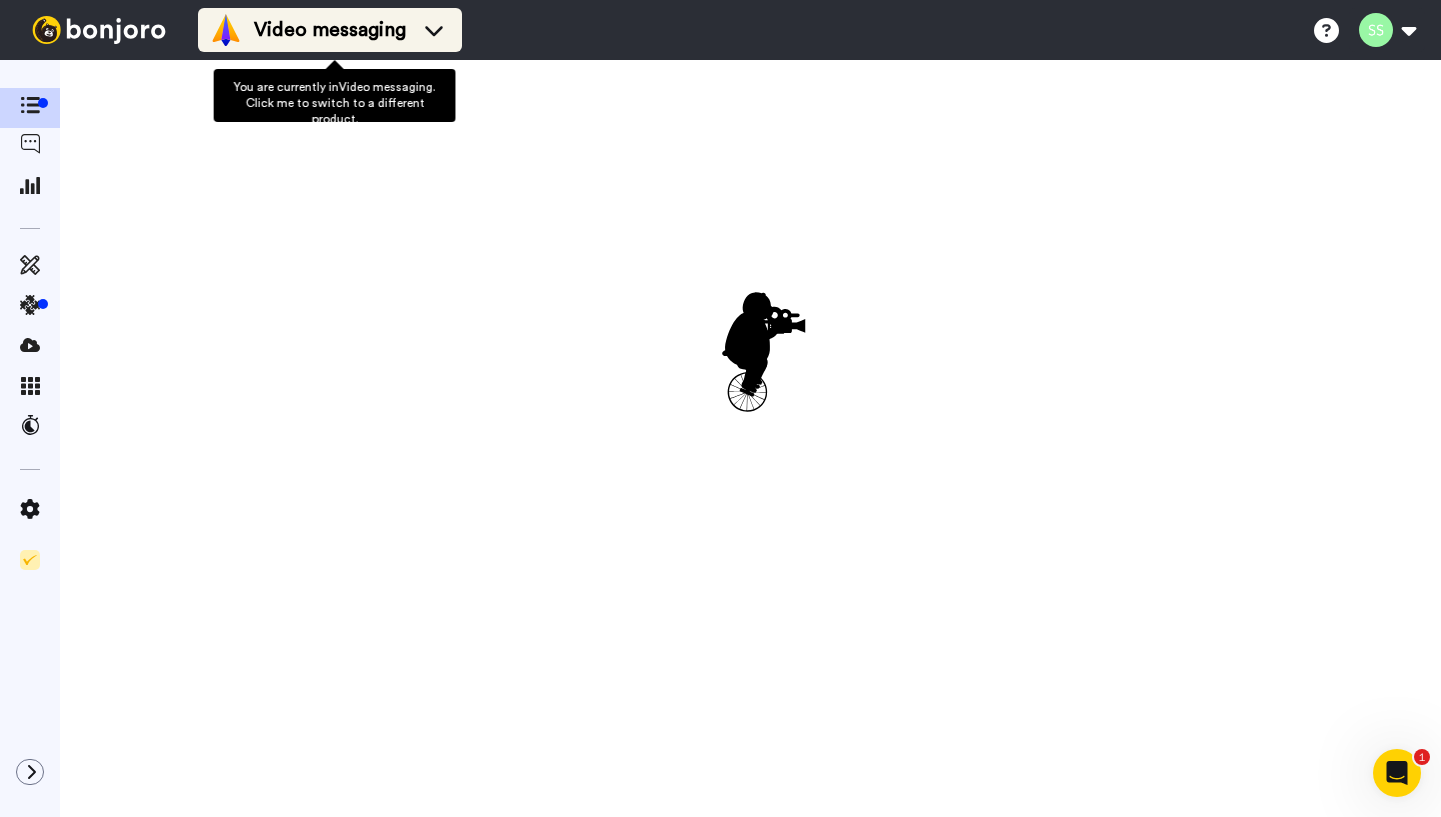 click on "Video messaging" at bounding box center [330, 30] 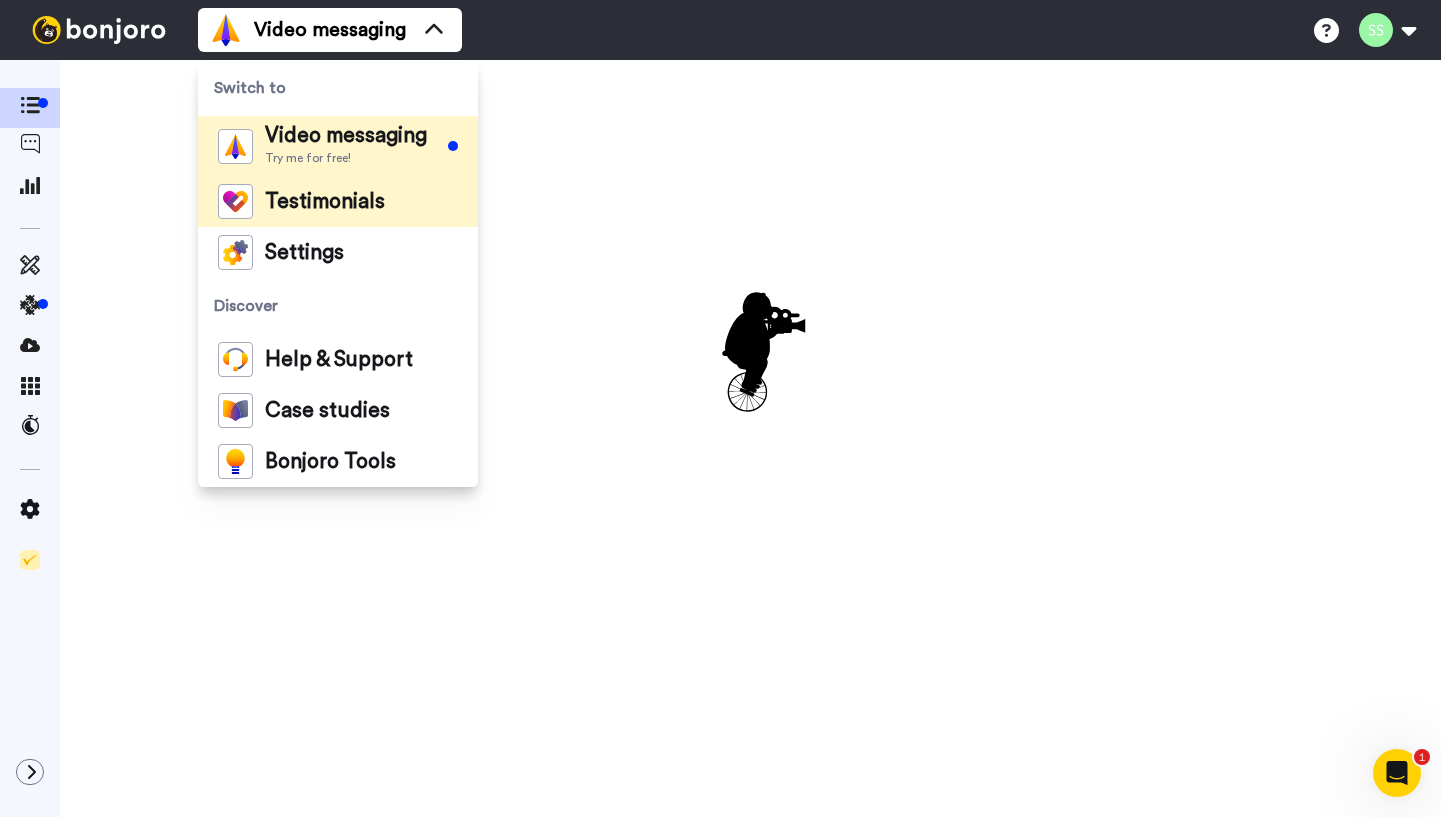 click on "Testimonials" at bounding box center [325, 202] 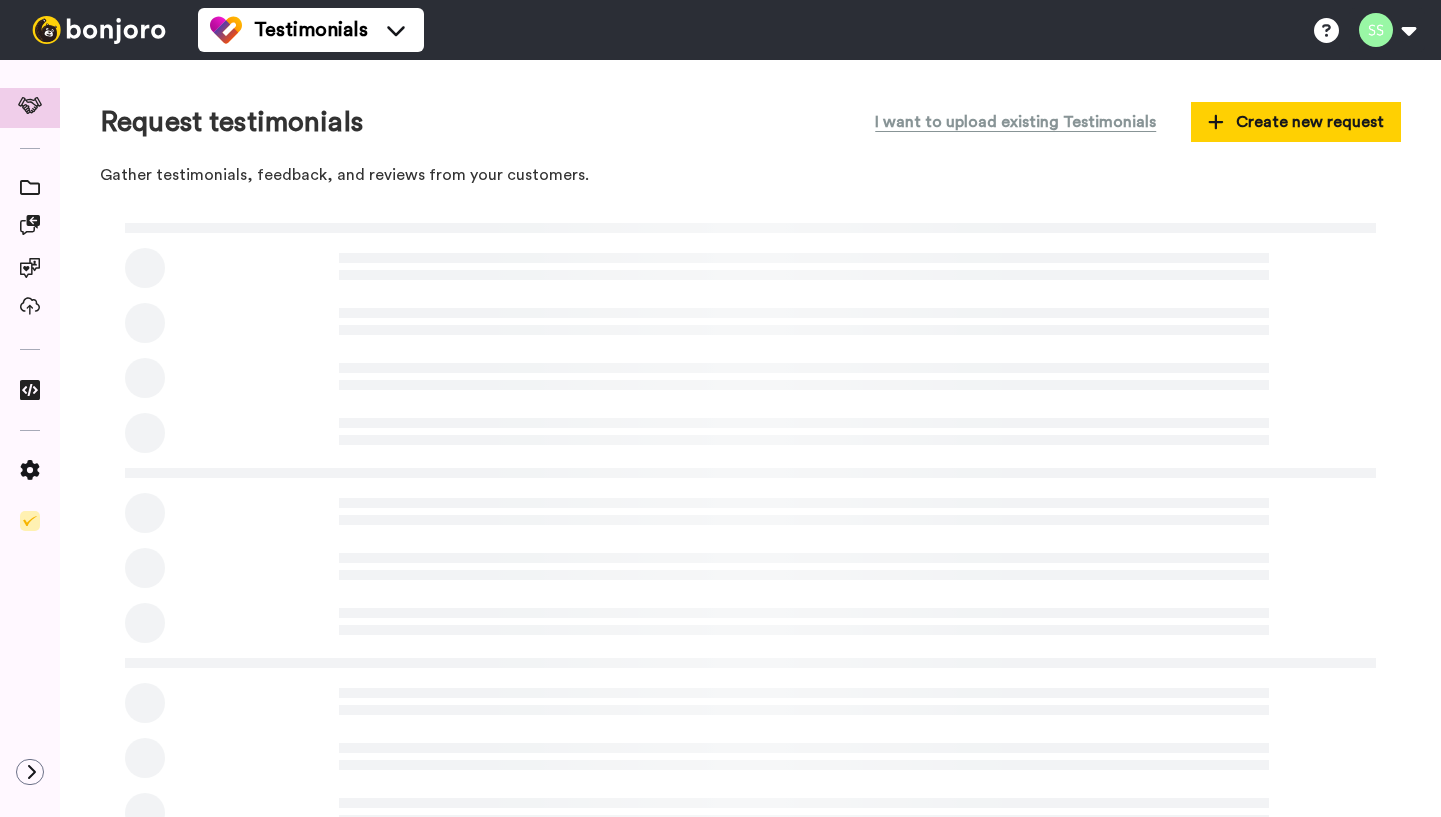 scroll, scrollTop: 0, scrollLeft: 0, axis: both 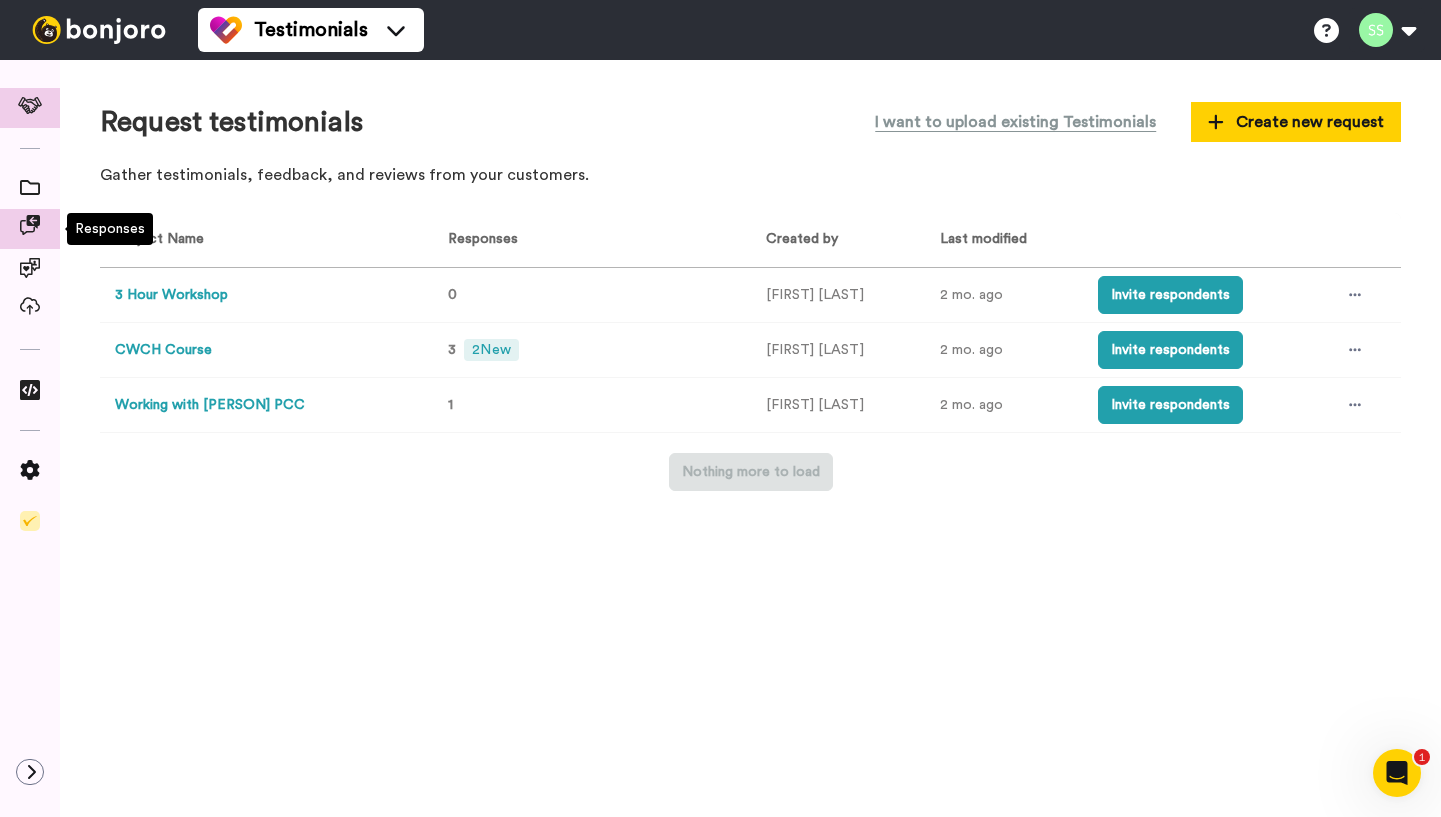 click at bounding box center [30, 225] 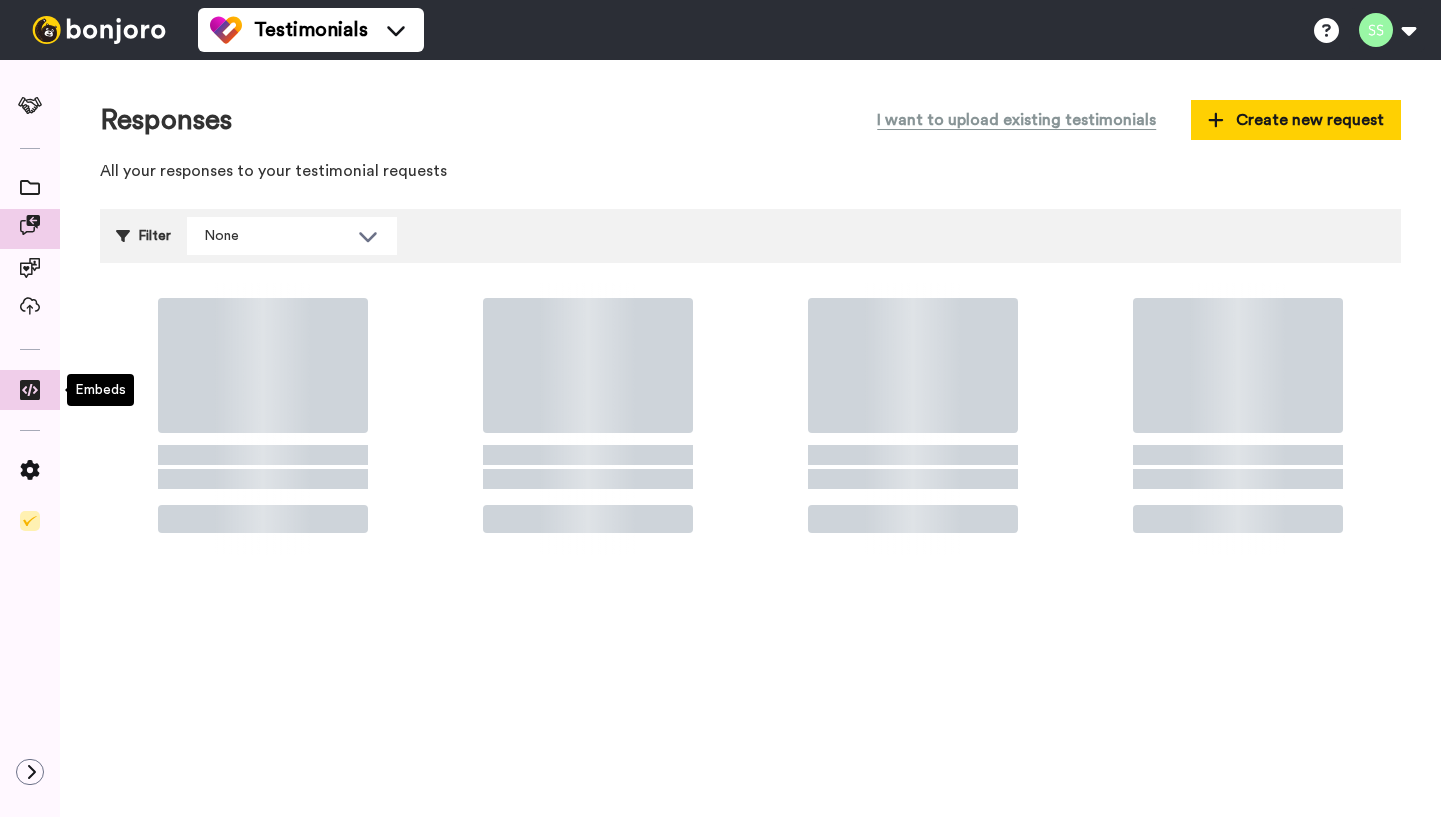 scroll, scrollTop: 0, scrollLeft: 0, axis: both 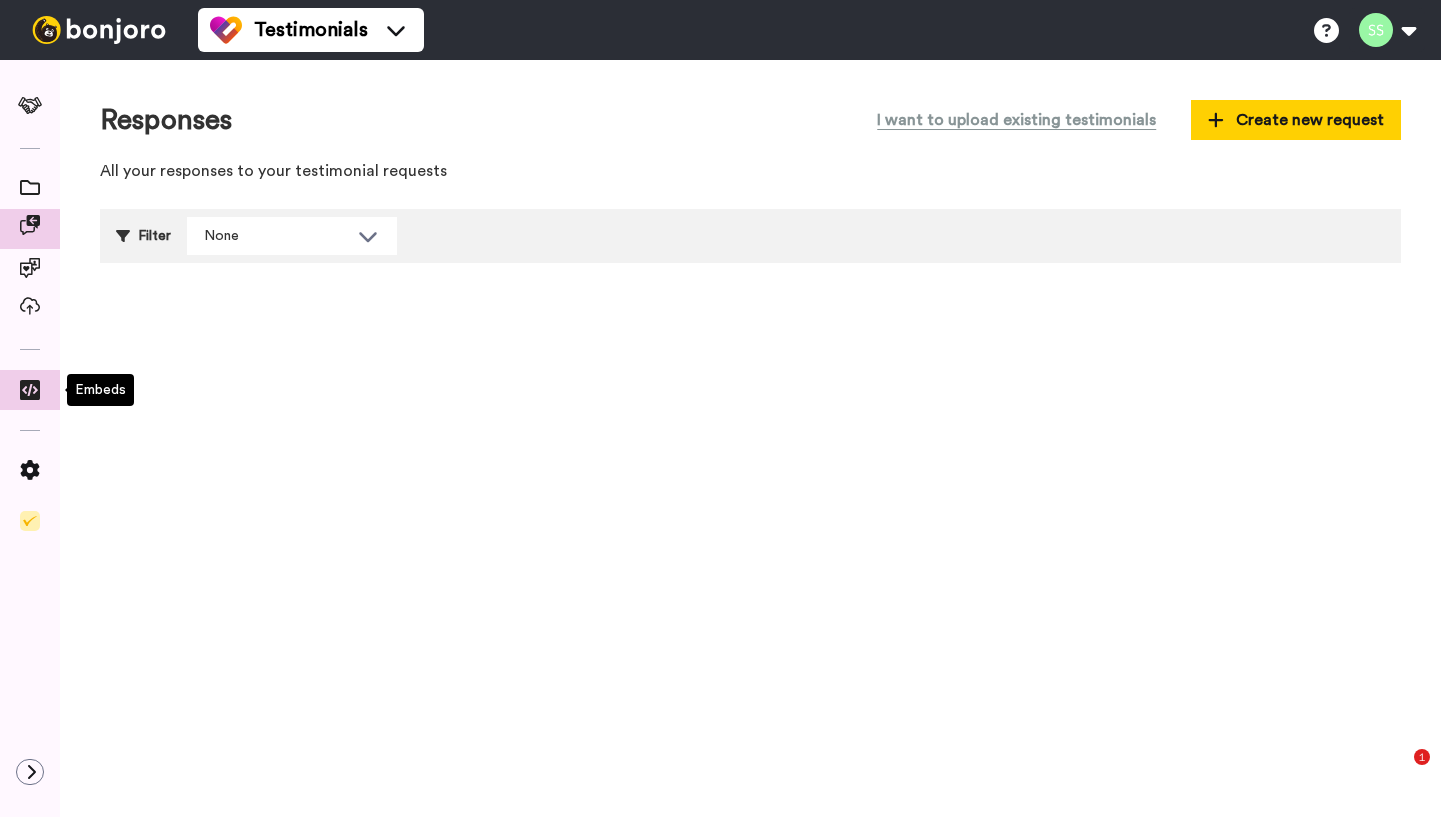 click at bounding box center [30, 390] 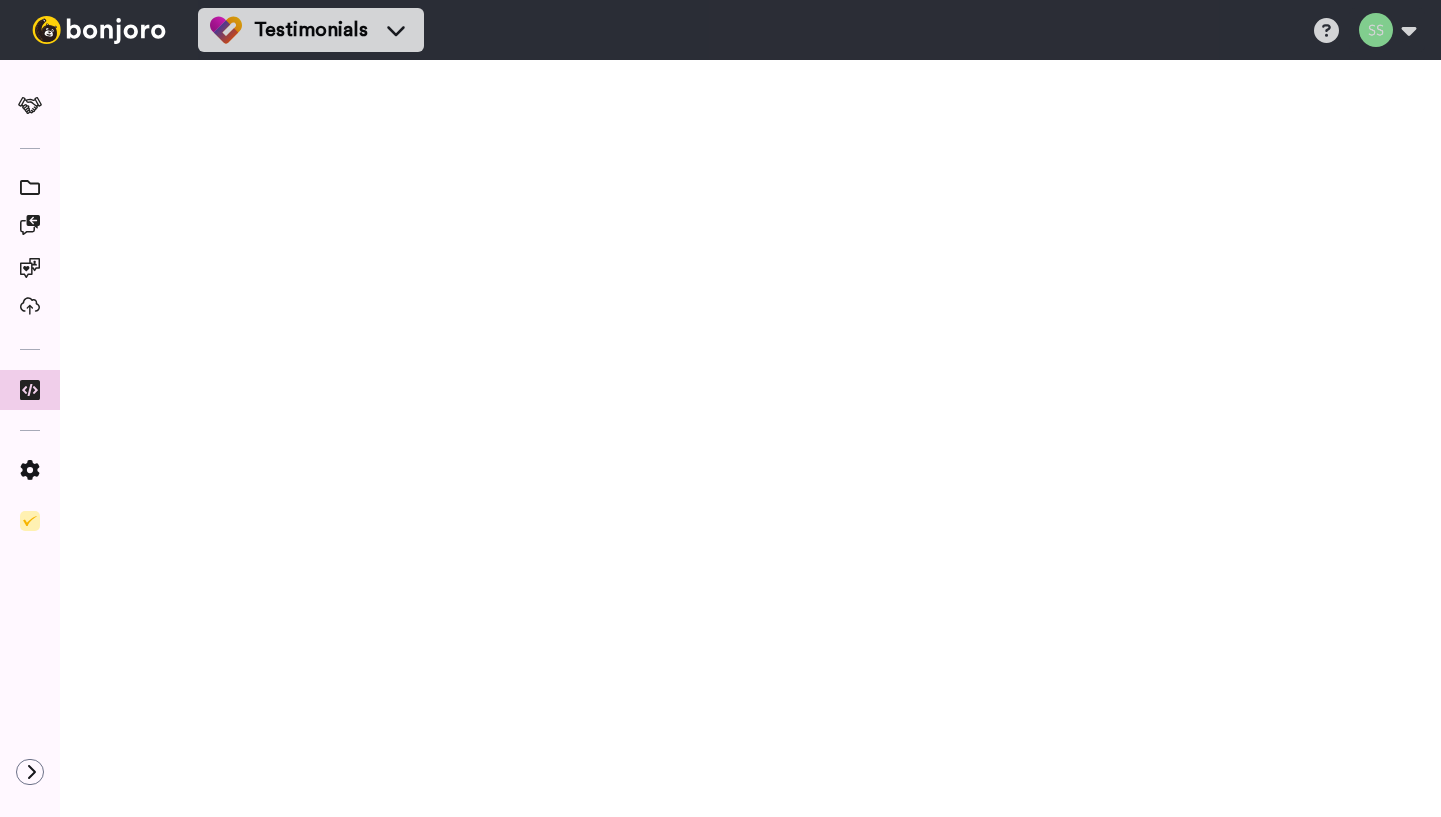 scroll, scrollTop: 0, scrollLeft: 0, axis: both 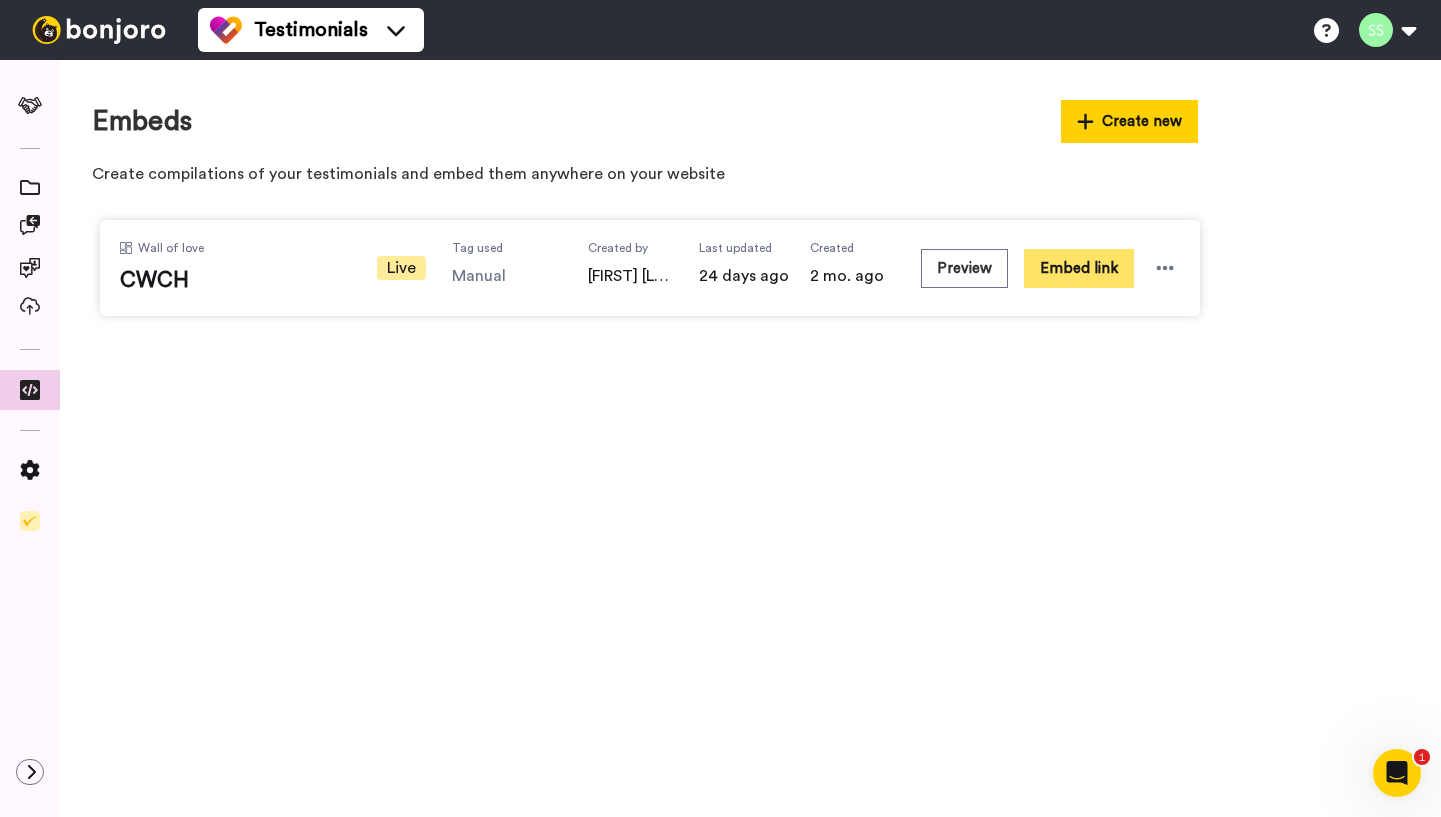 click on "Embed link" at bounding box center (1079, 268) 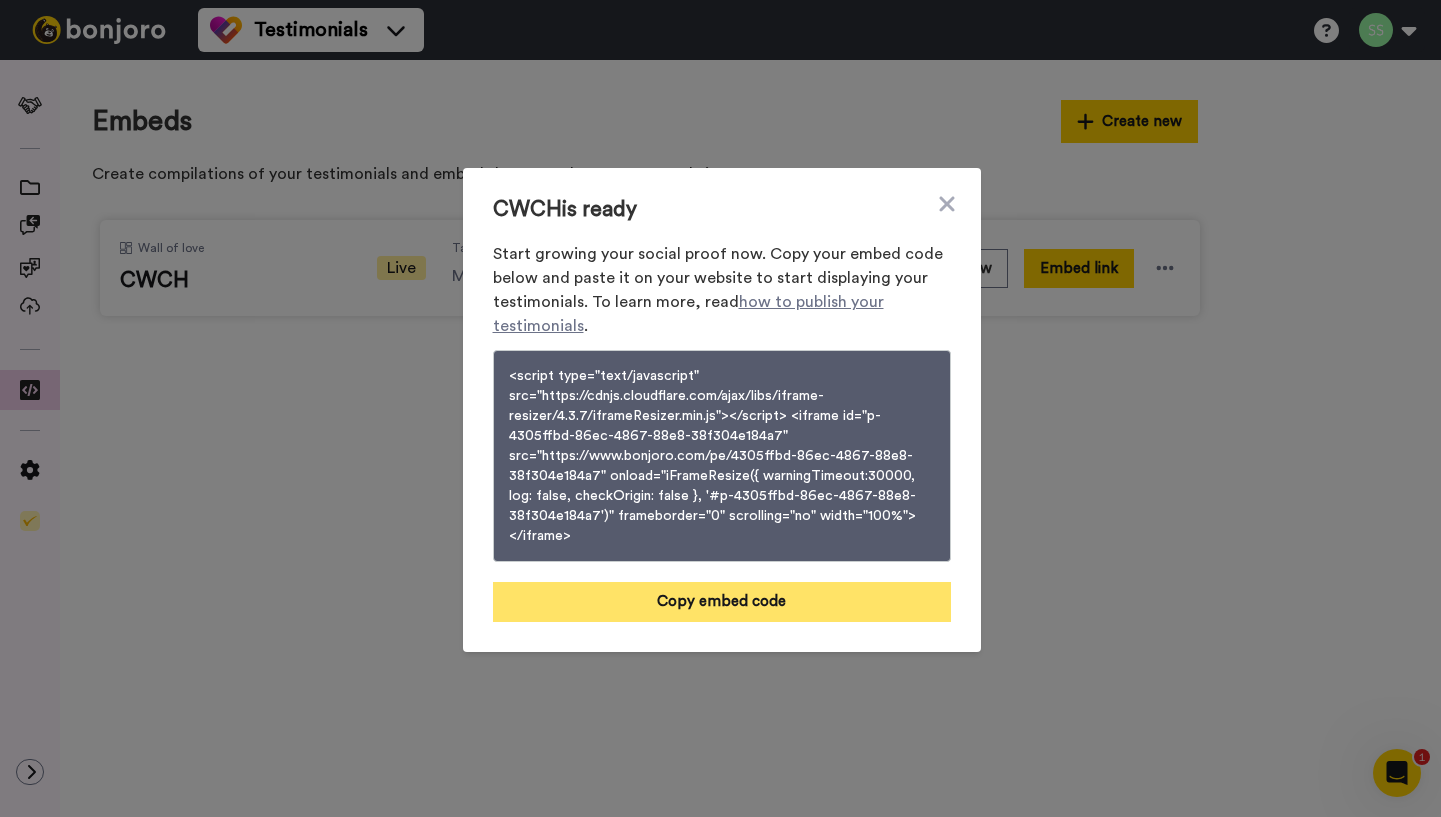 click on "Copy embed code" at bounding box center (722, 602) 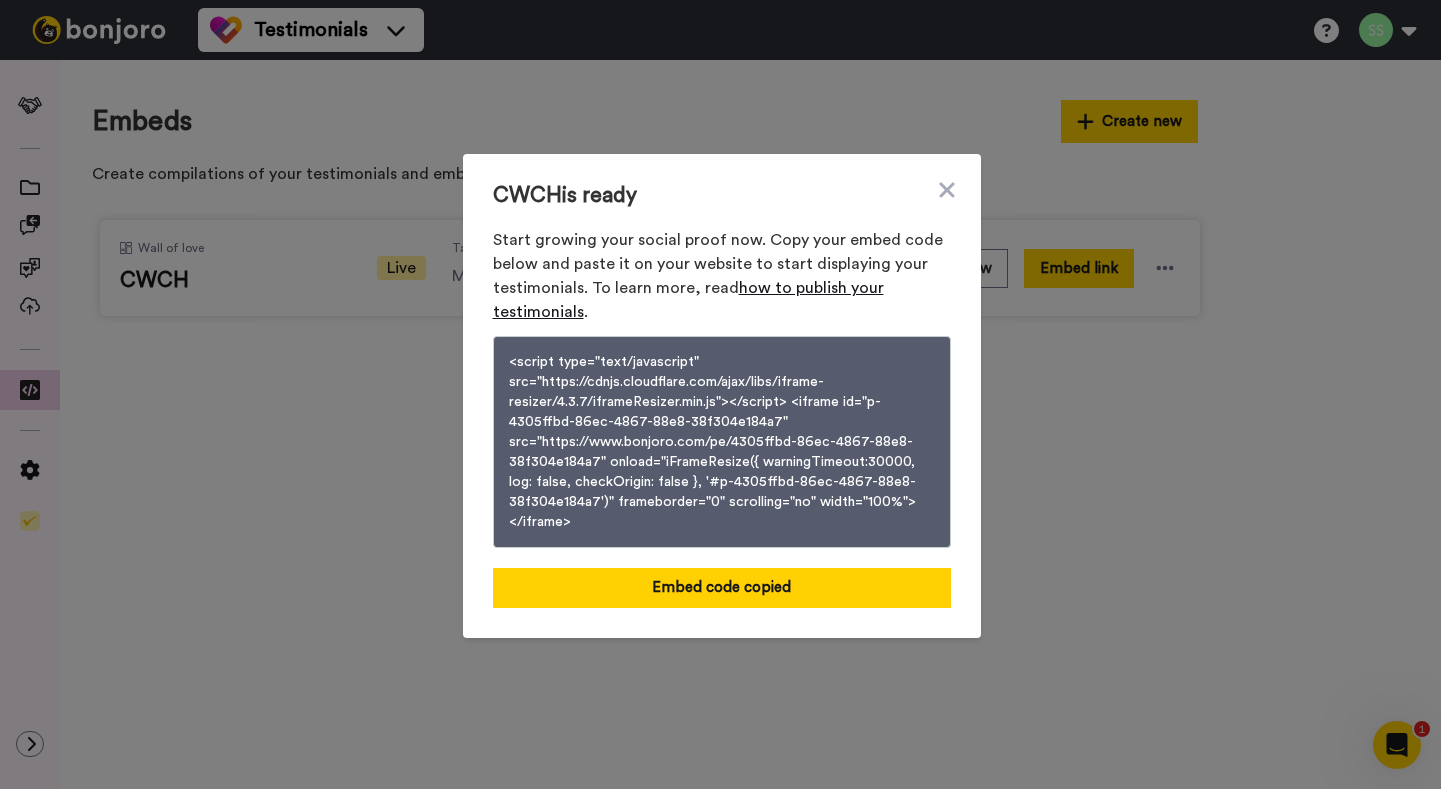 click on "how to publish your testimonials" at bounding box center [688, 300] 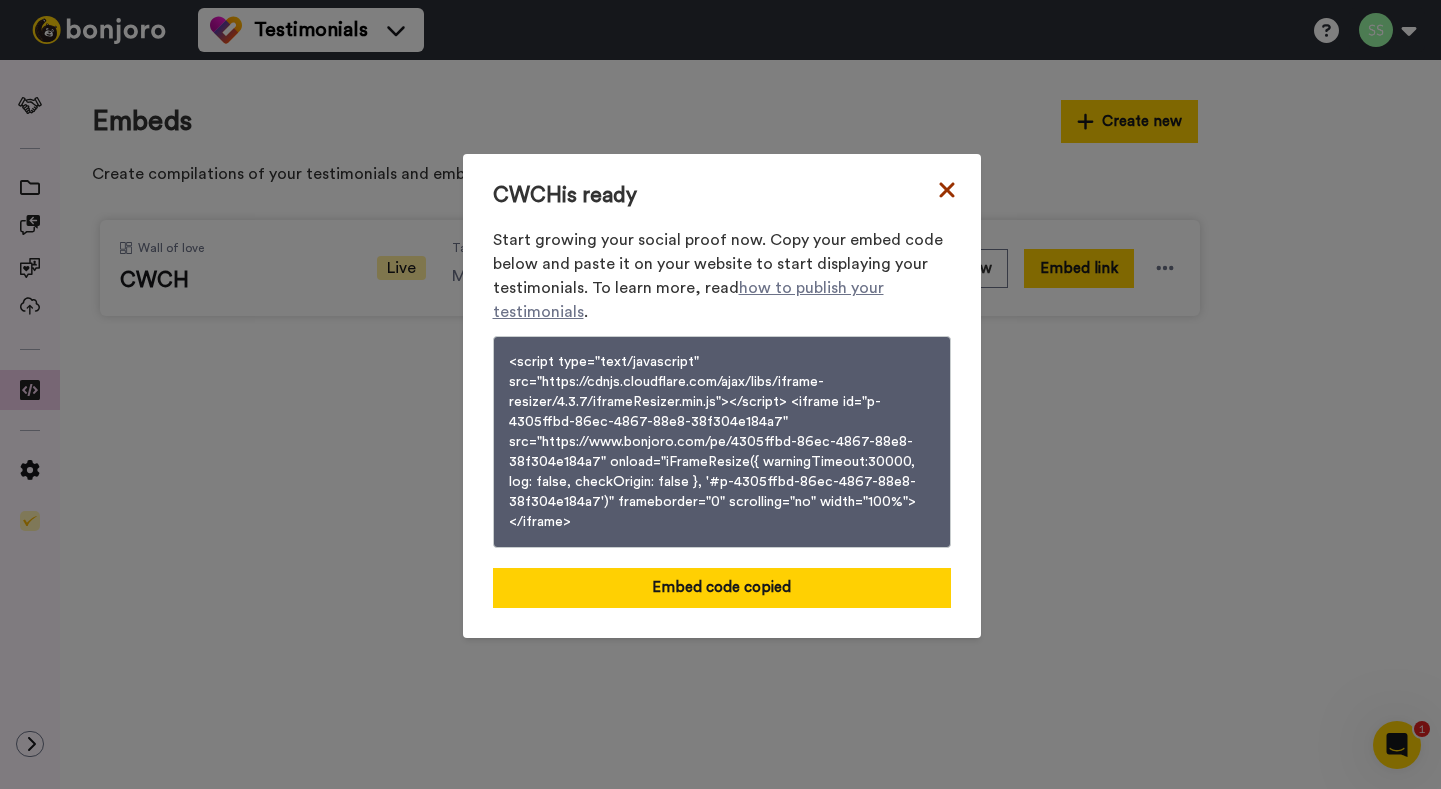 click 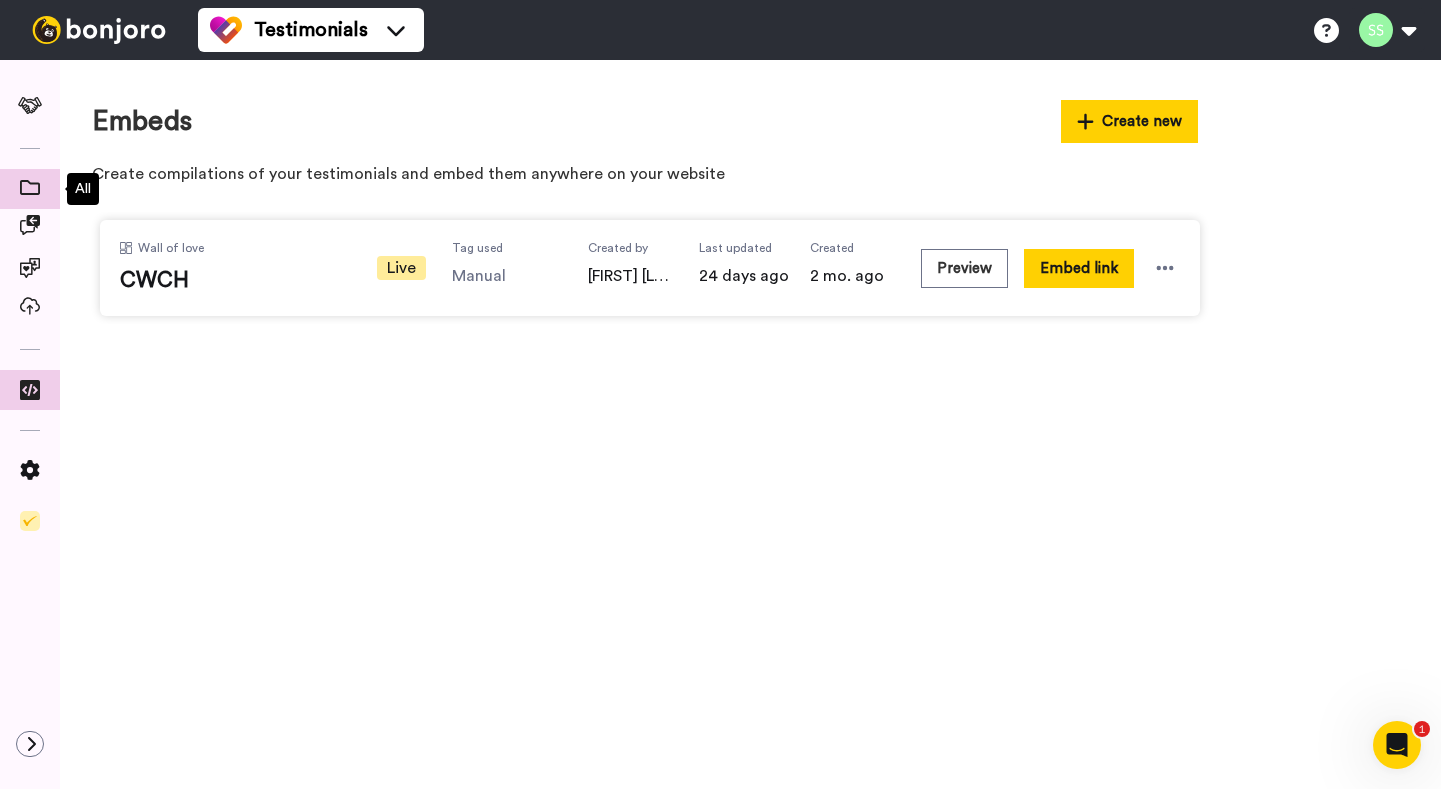 click at bounding box center (30, 187) 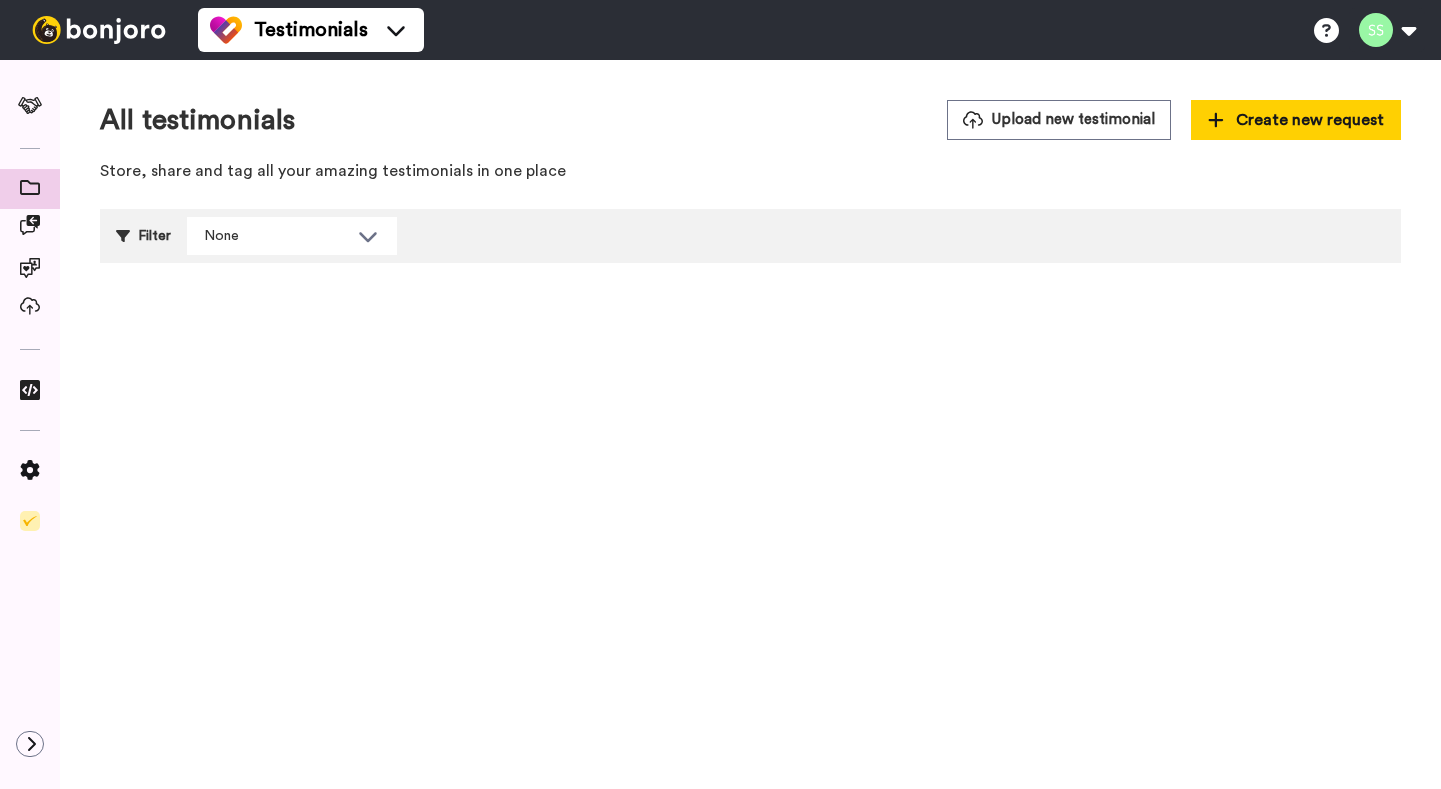 scroll, scrollTop: 0, scrollLeft: 0, axis: both 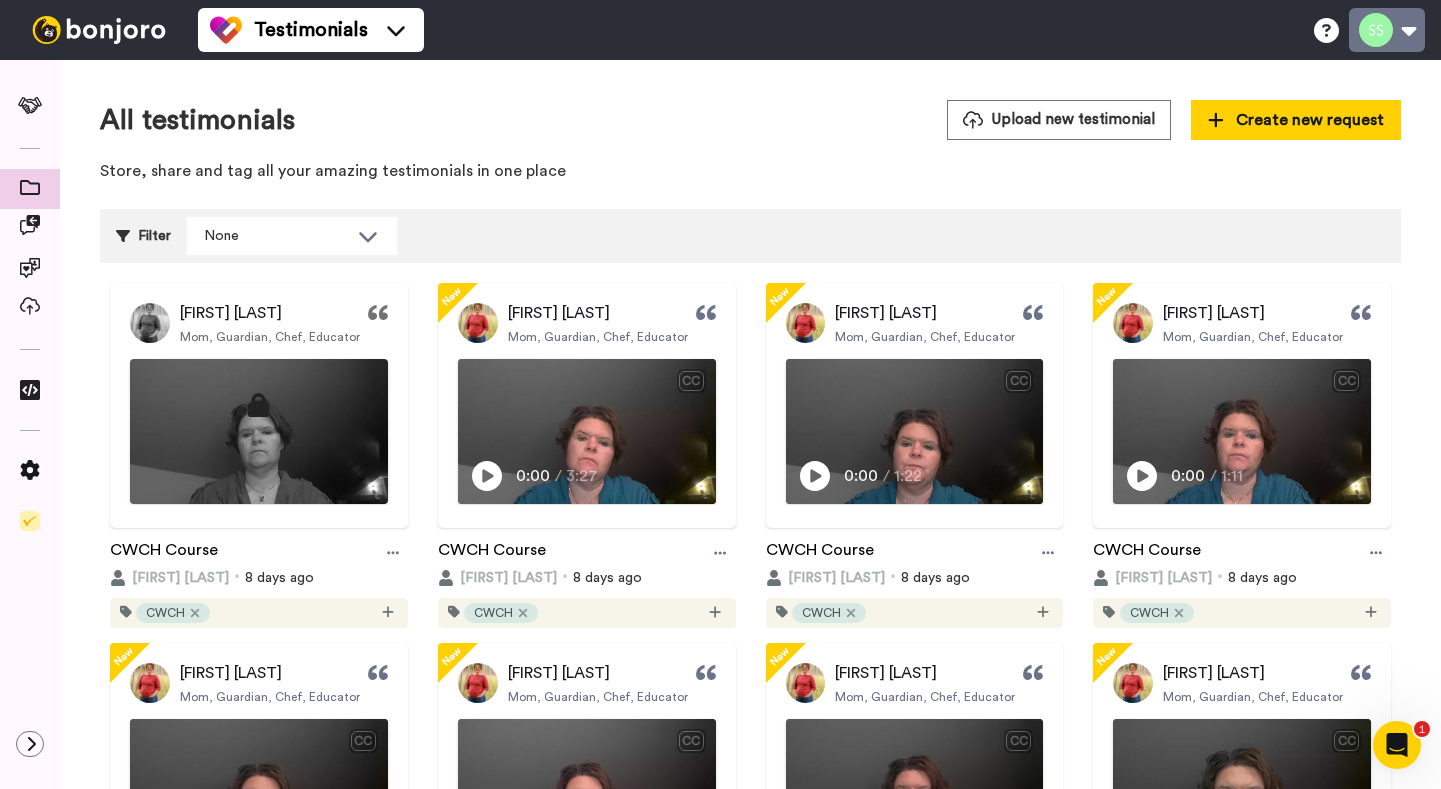 click at bounding box center [1387, 30] 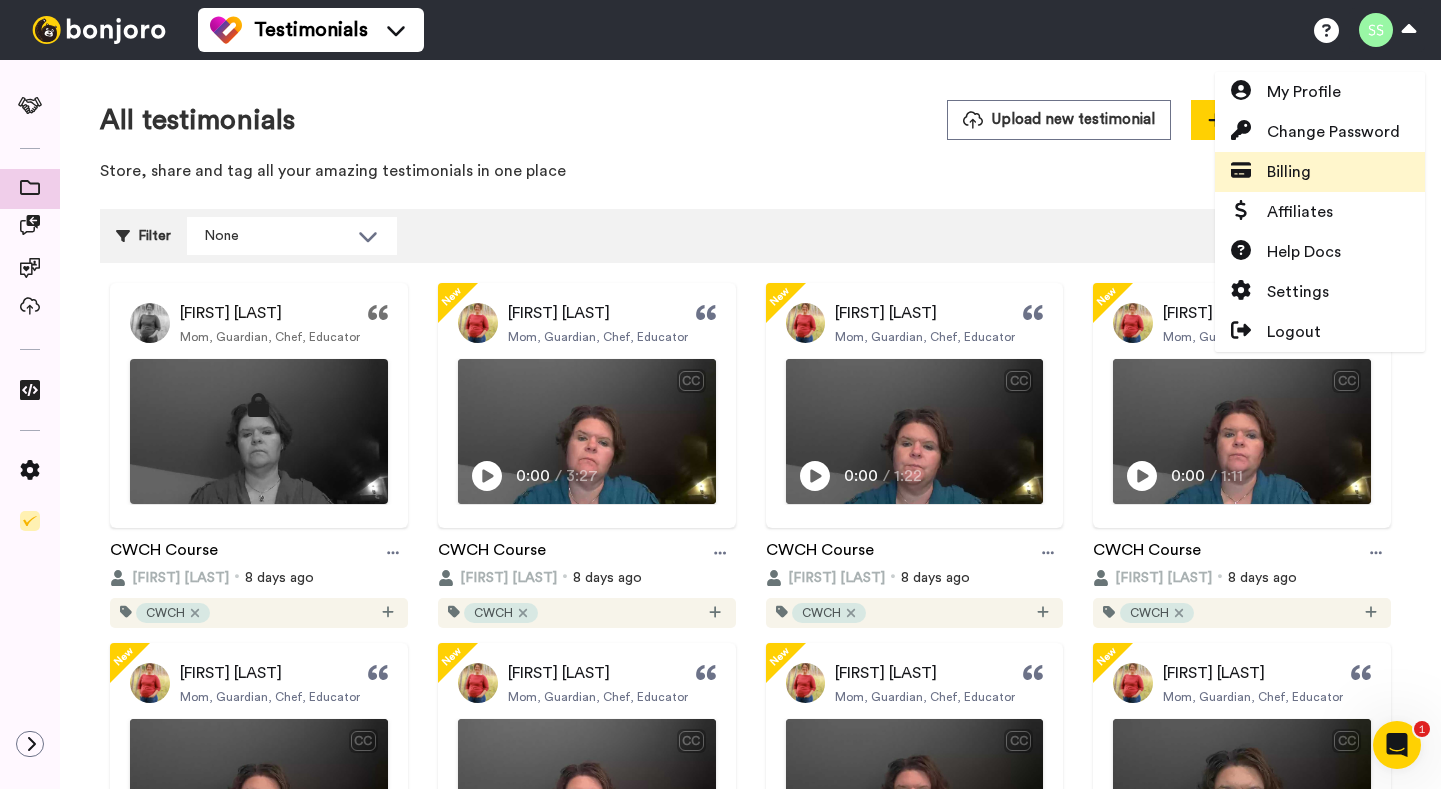 click on "Billing" at bounding box center (1320, 172) 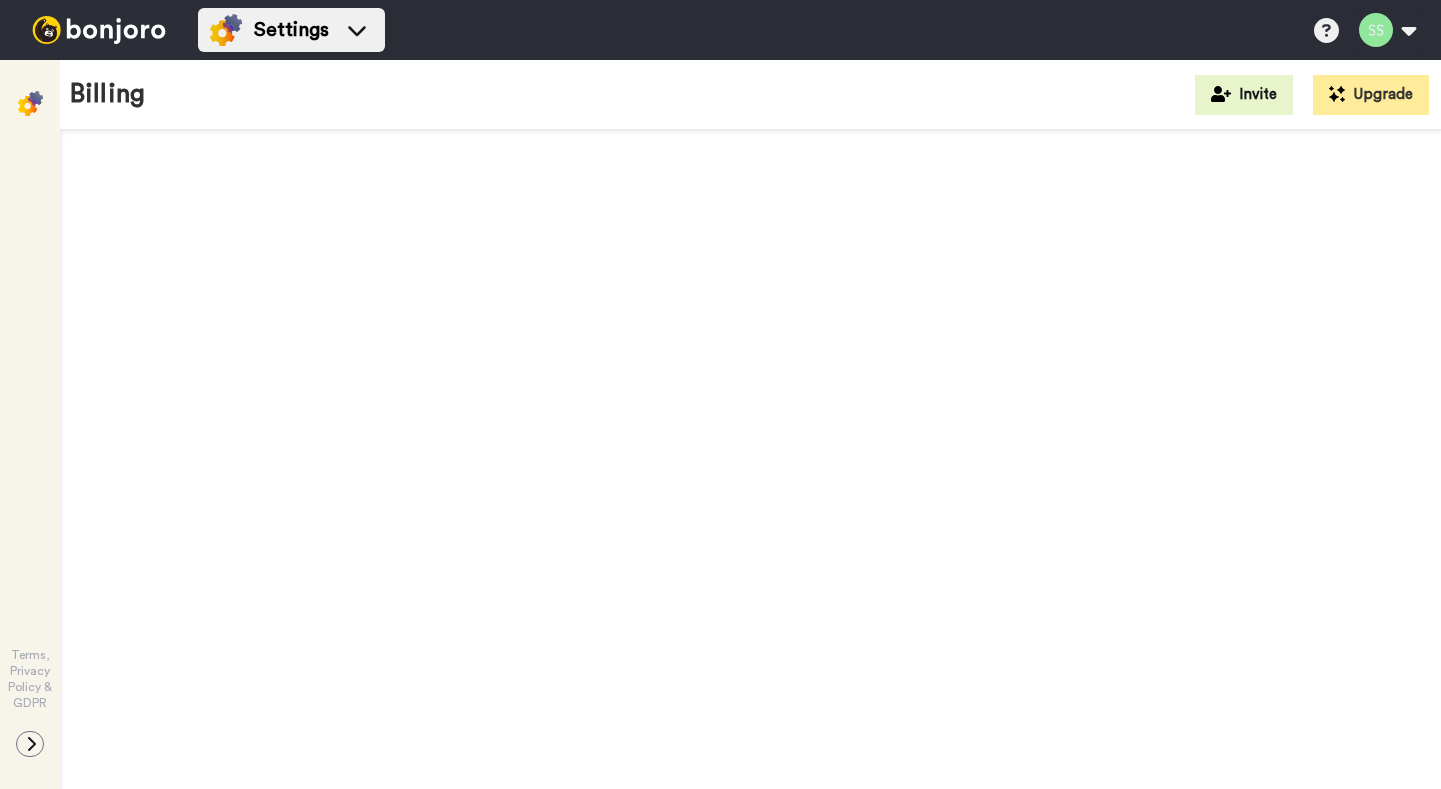 scroll, scrollTop: 0, scrollLeft: 0, axis: both 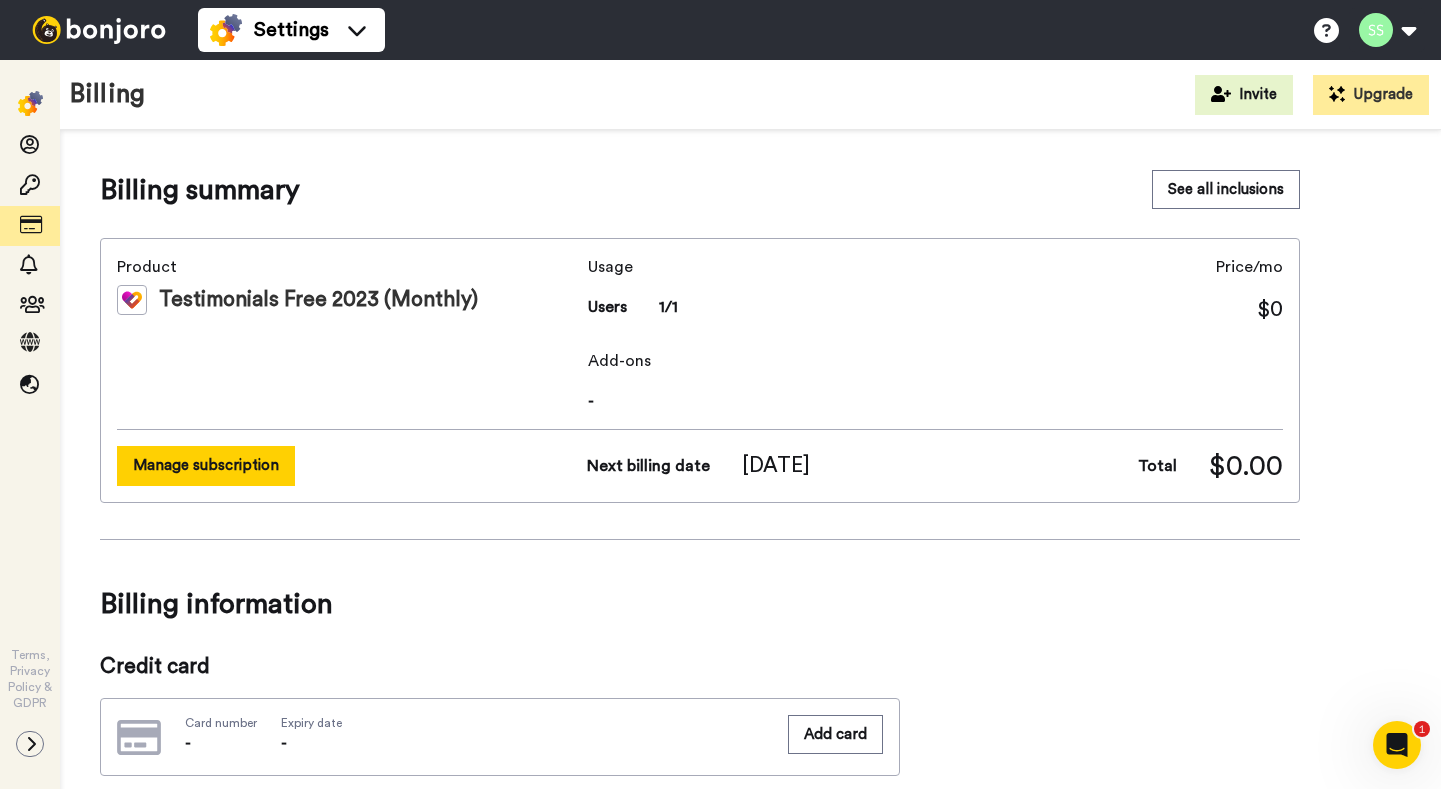 click on "Manage subscription" at bounding box center [206, 465] 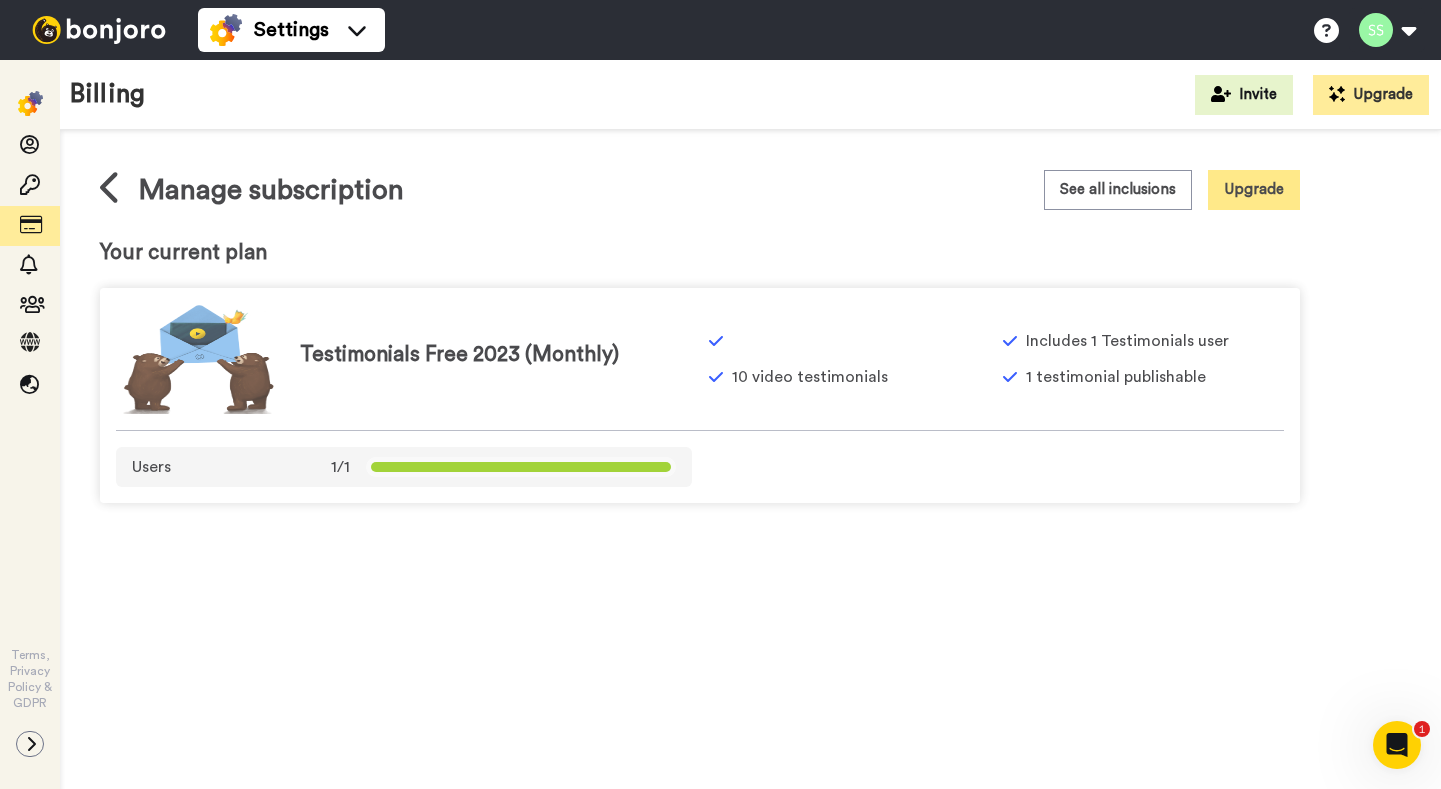 click on "Upgrade" at bounding box center (1254, 189) 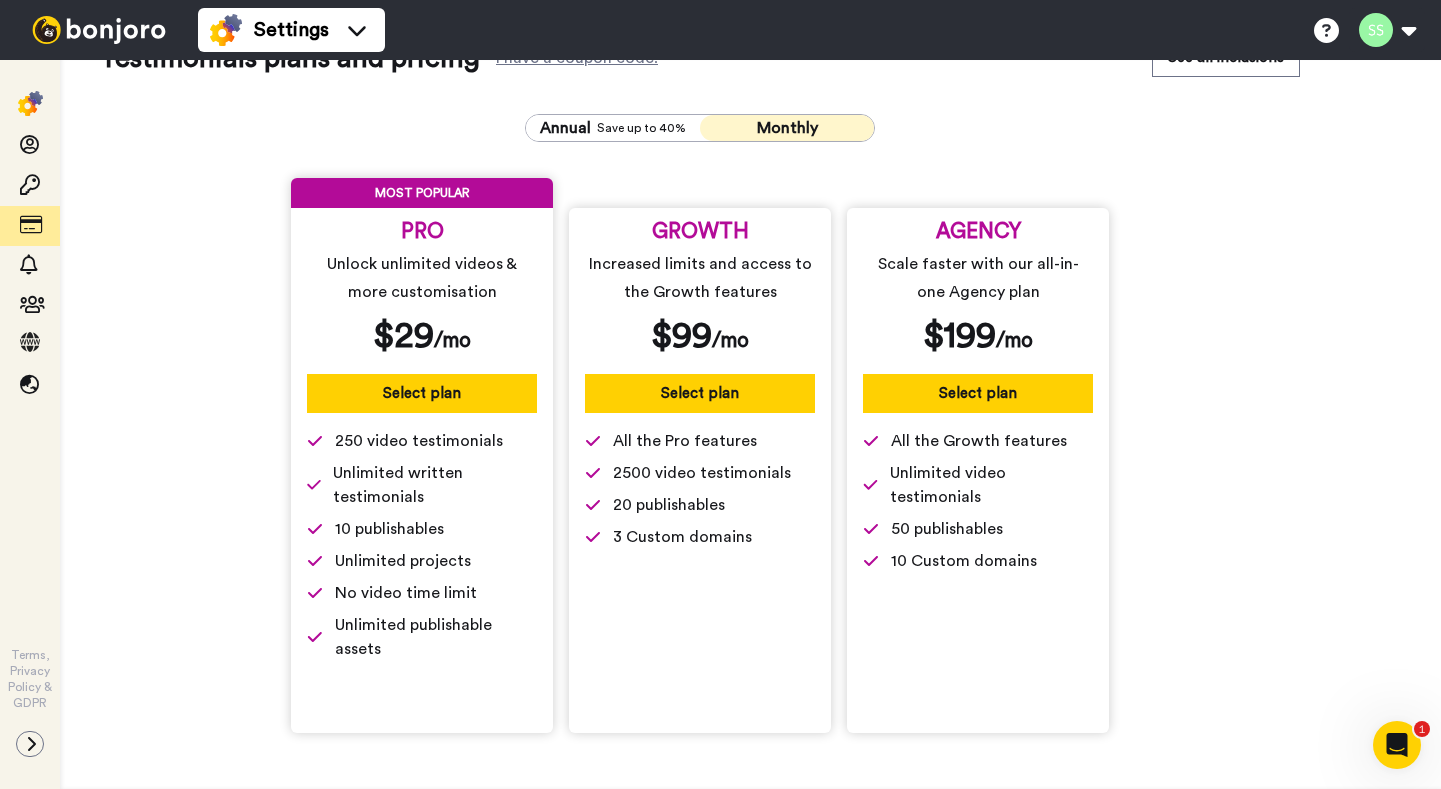scroll, scrollTop: 62, scrollLeft: 0, axis: vertical 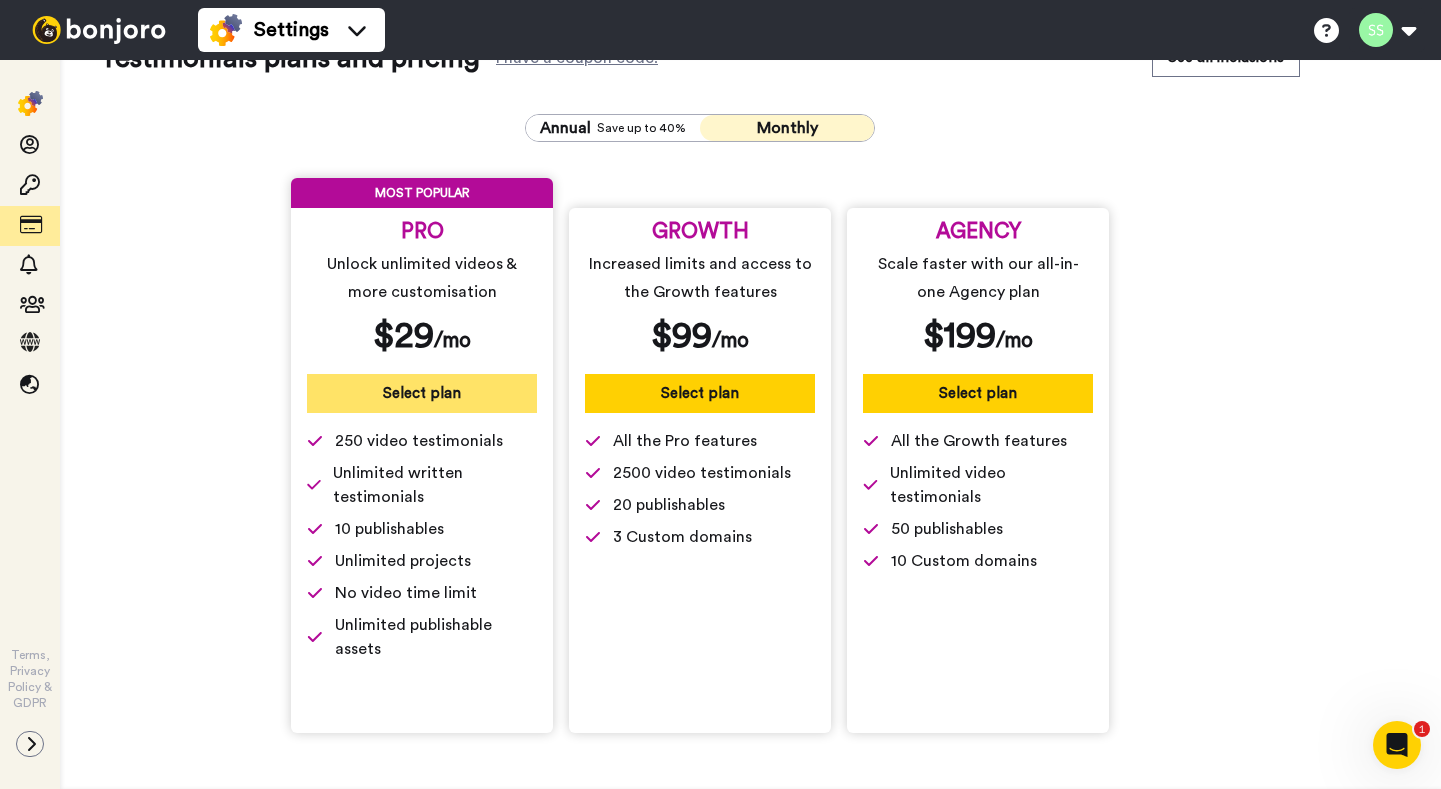 click on "Select plan" at bounding box center [422, 393] 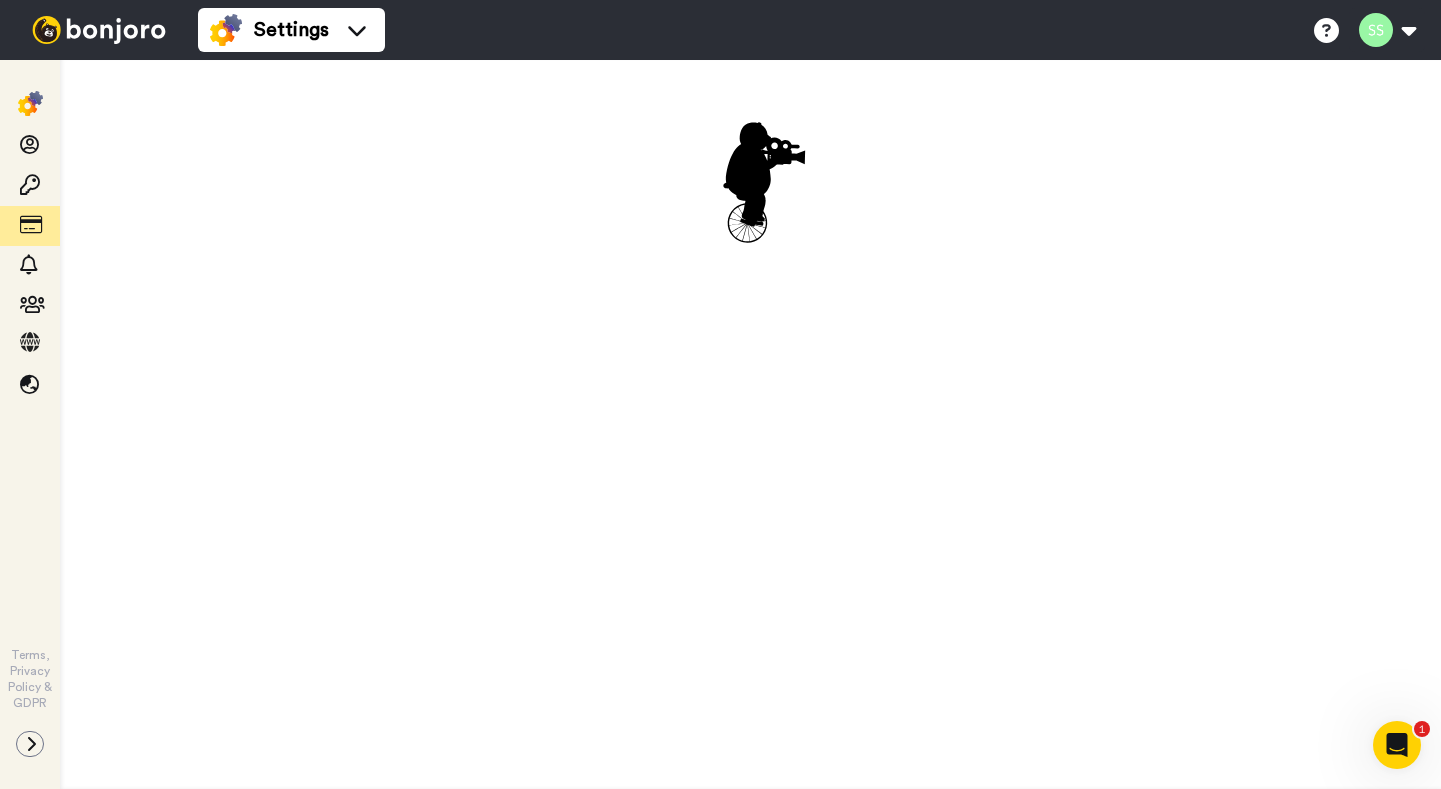 scroll, scrollTop: 0, scrollLeft: 0, axis: both 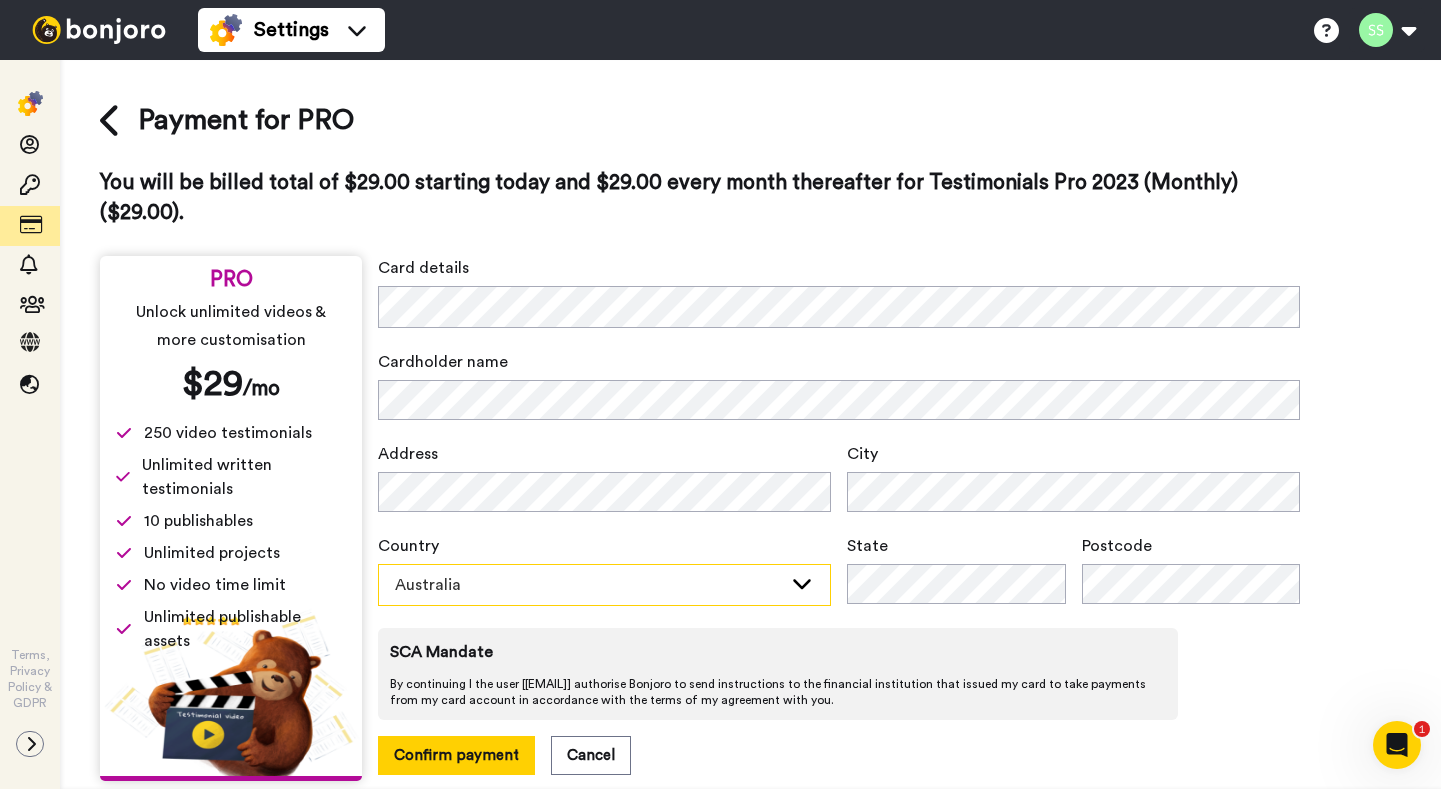 click on "Australia" at bounding box center (588, 585) 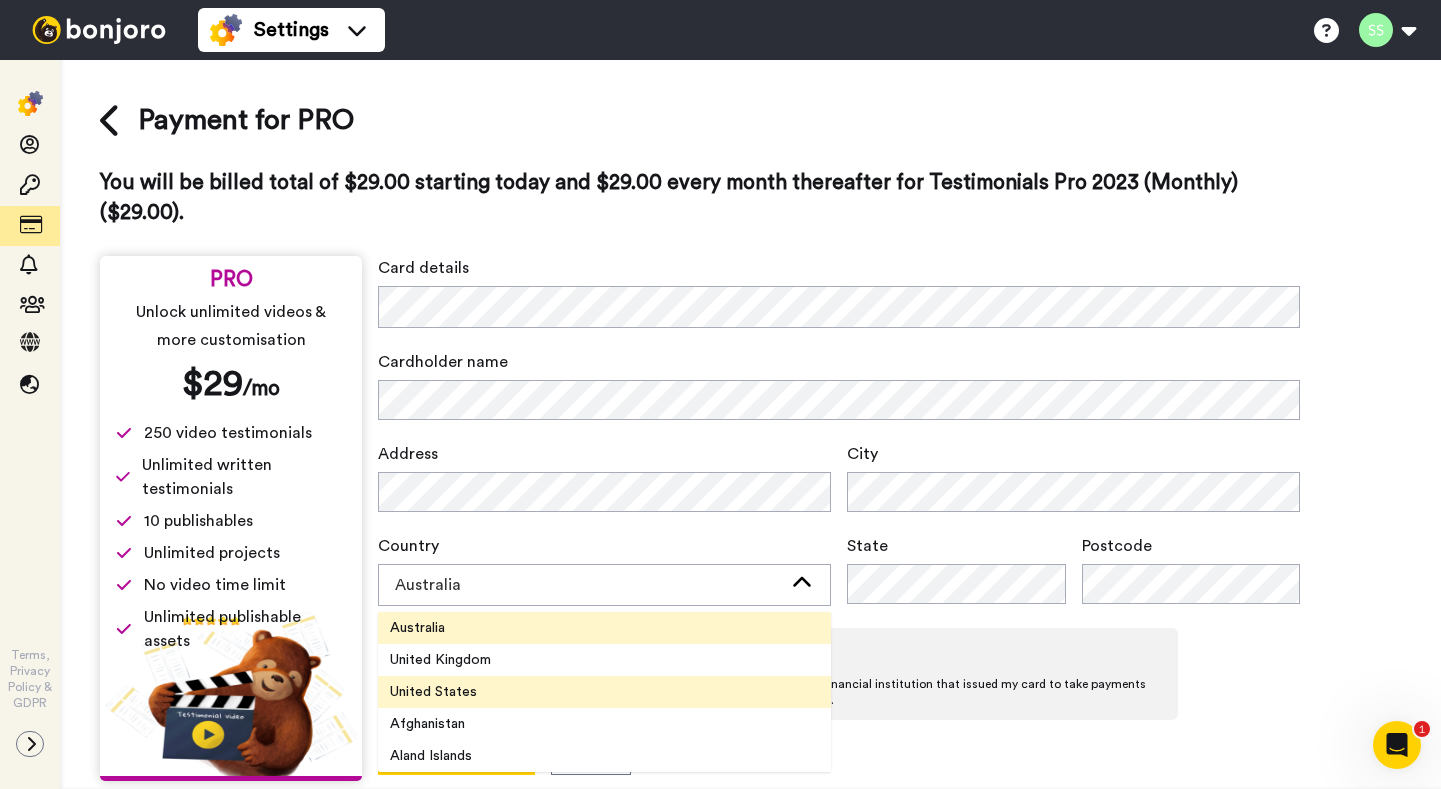 click on "United States" at bounding box center [604, 692] 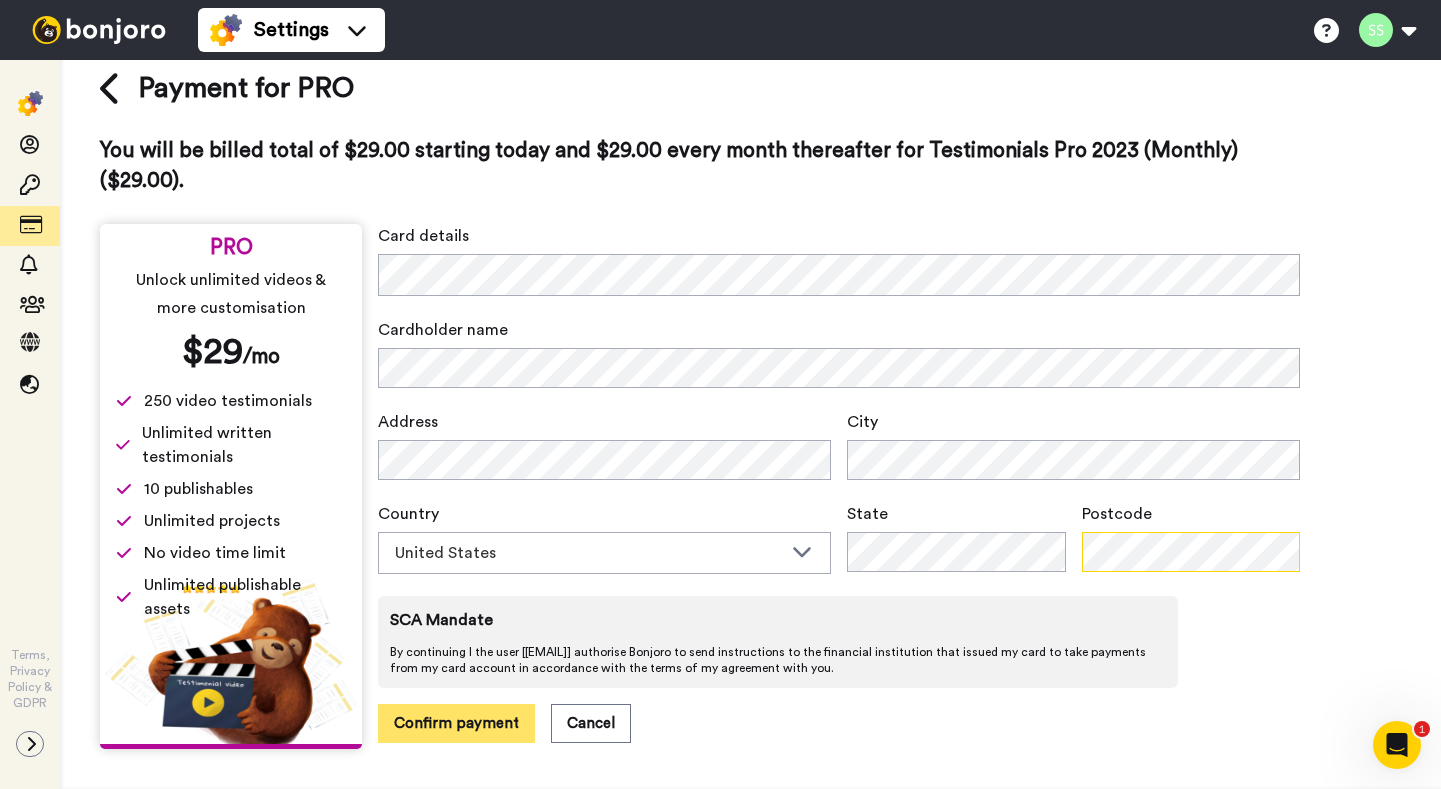 scroll, scrollTop: 32, scrollLeft: 0, axis: vertical 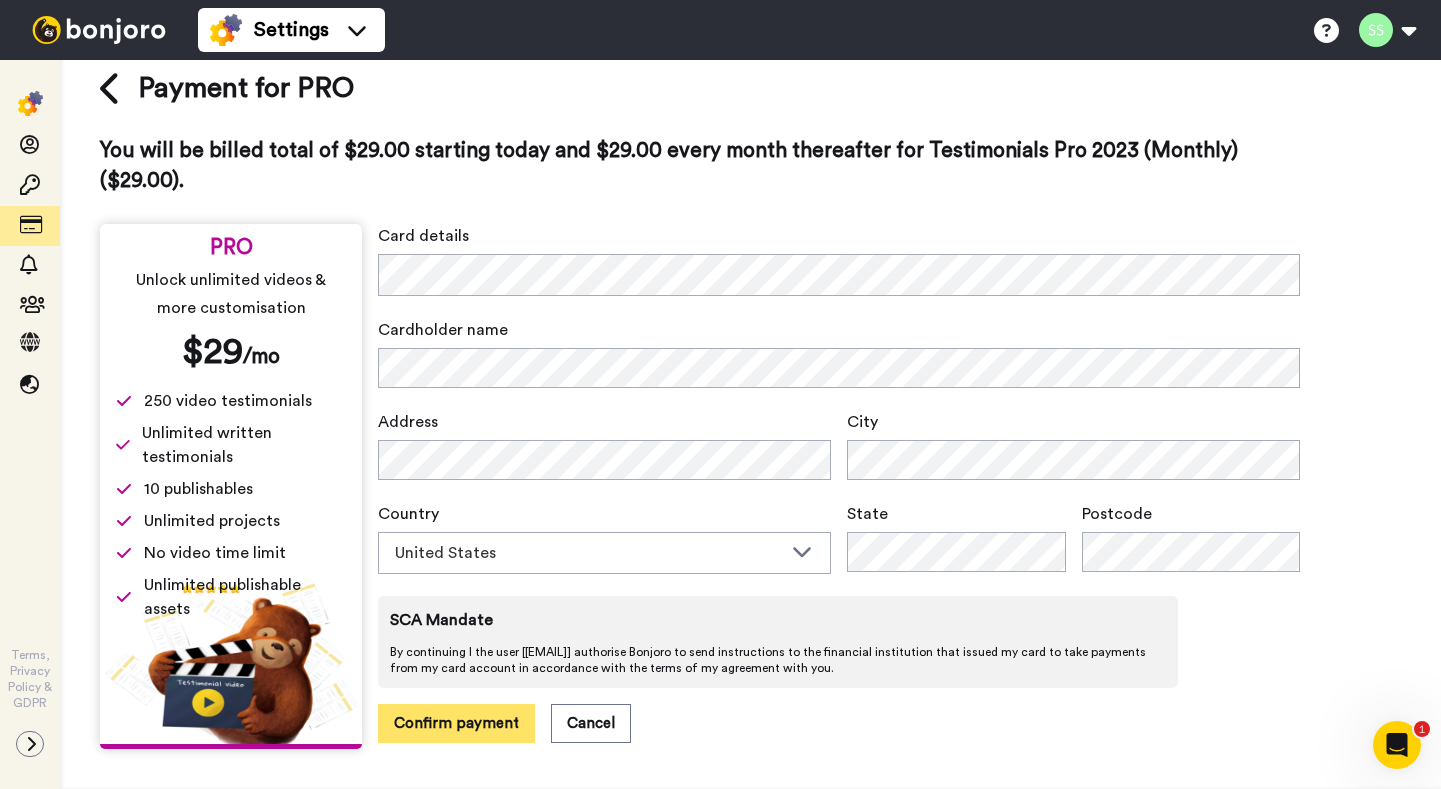 click on "Confirm payment" at bounding box center (456, 723) 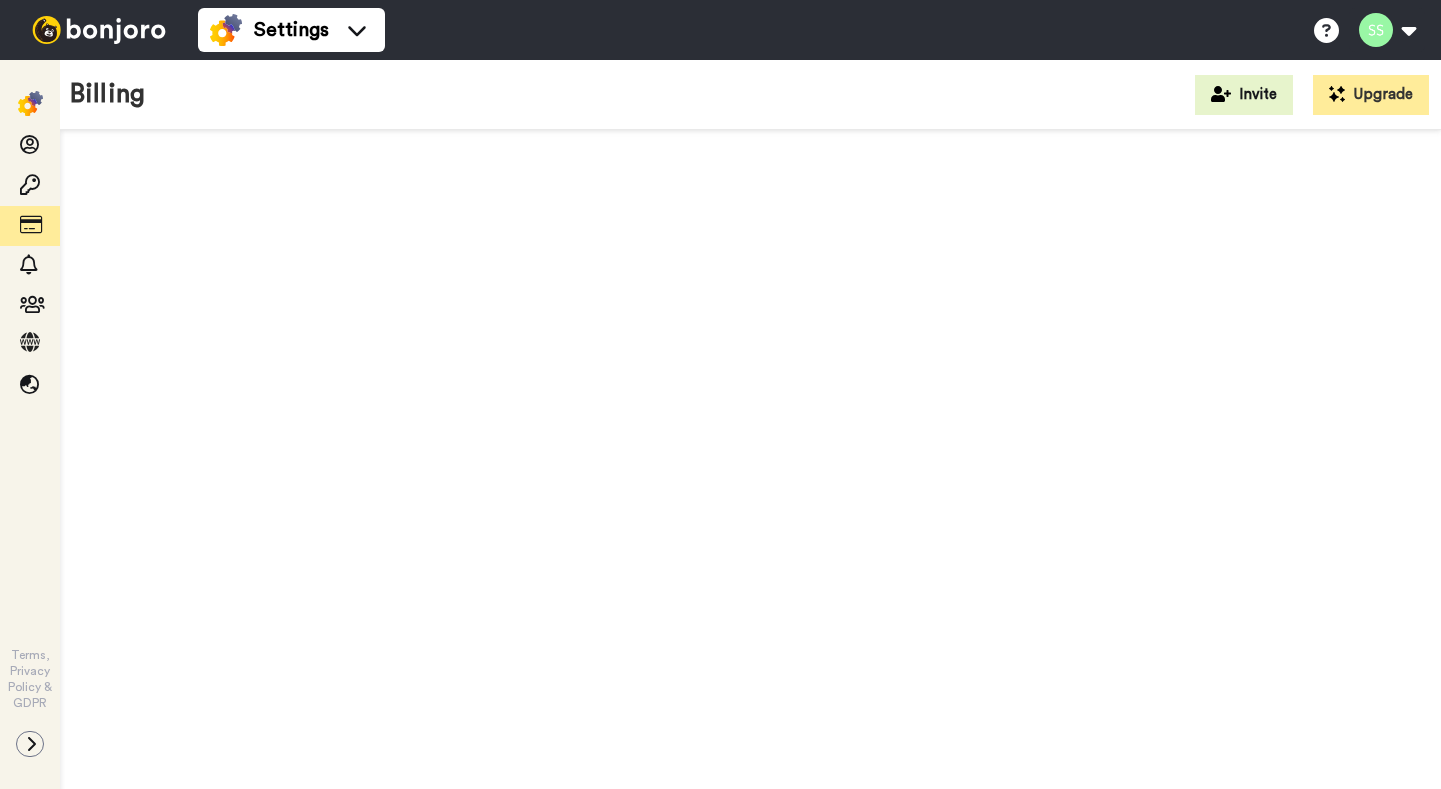 scroll, scrollTop: 0, scrollLeft: 0, axis: both 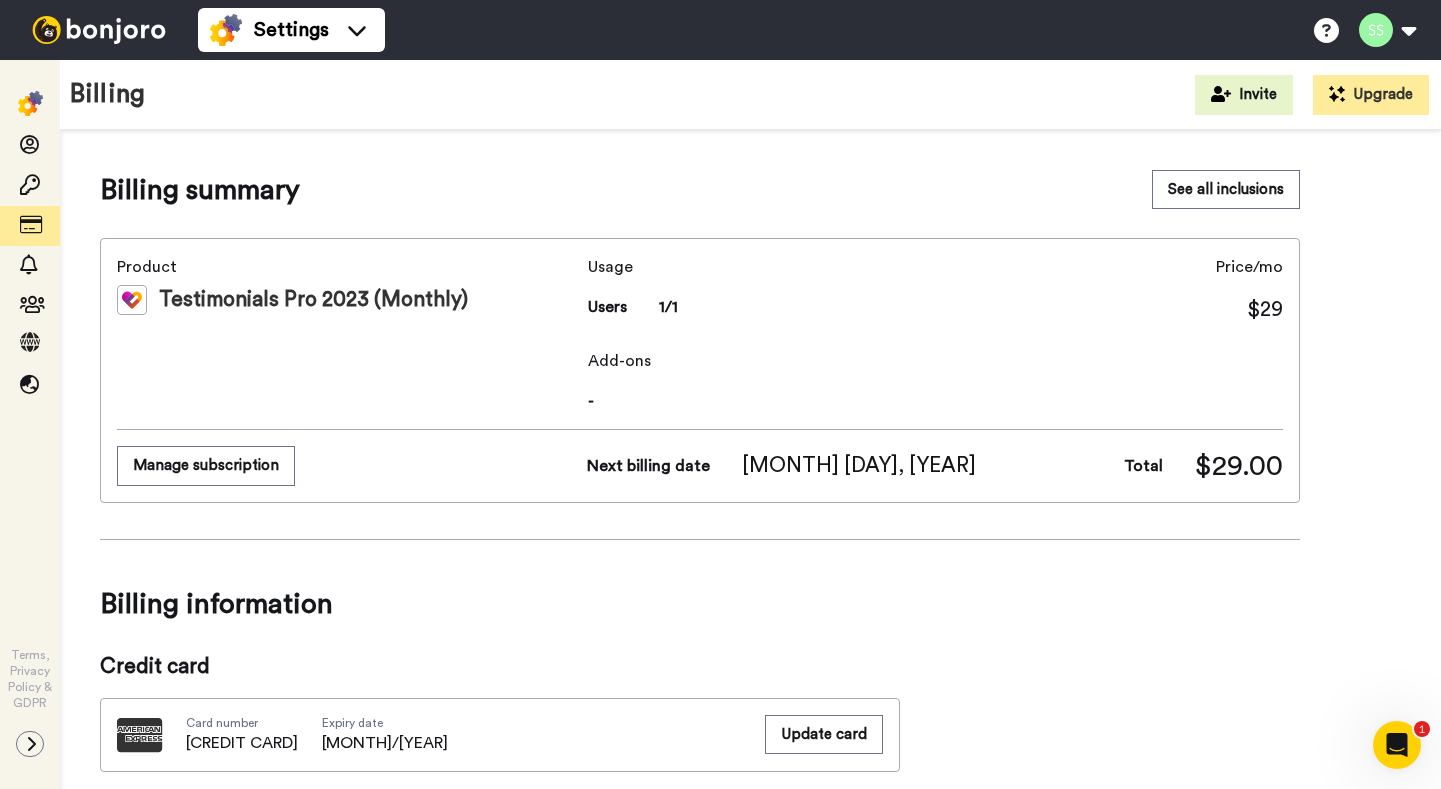 click at bounding box center (99, 30) 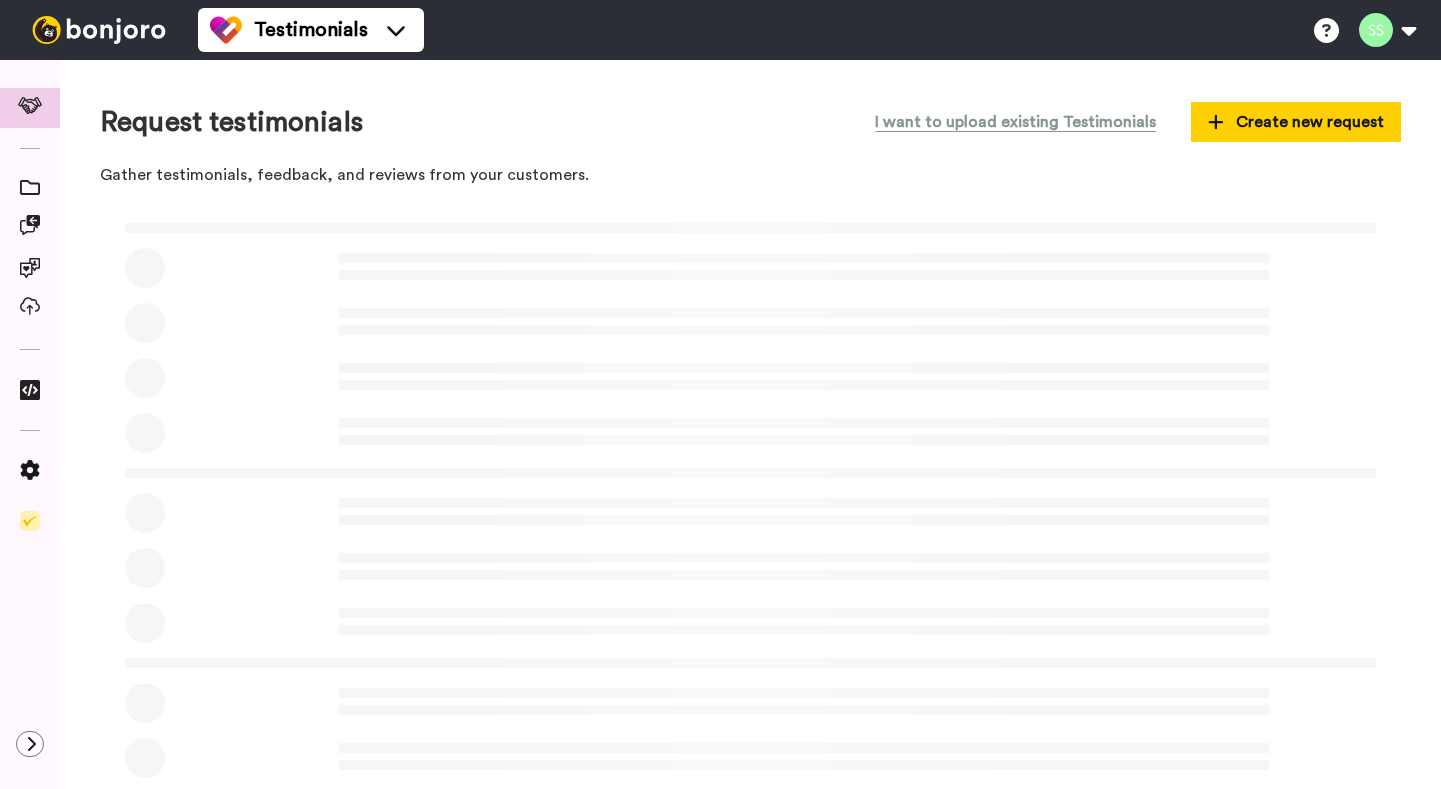 scroll, scrollTop: 0, scrollLeft: 0, axis: both 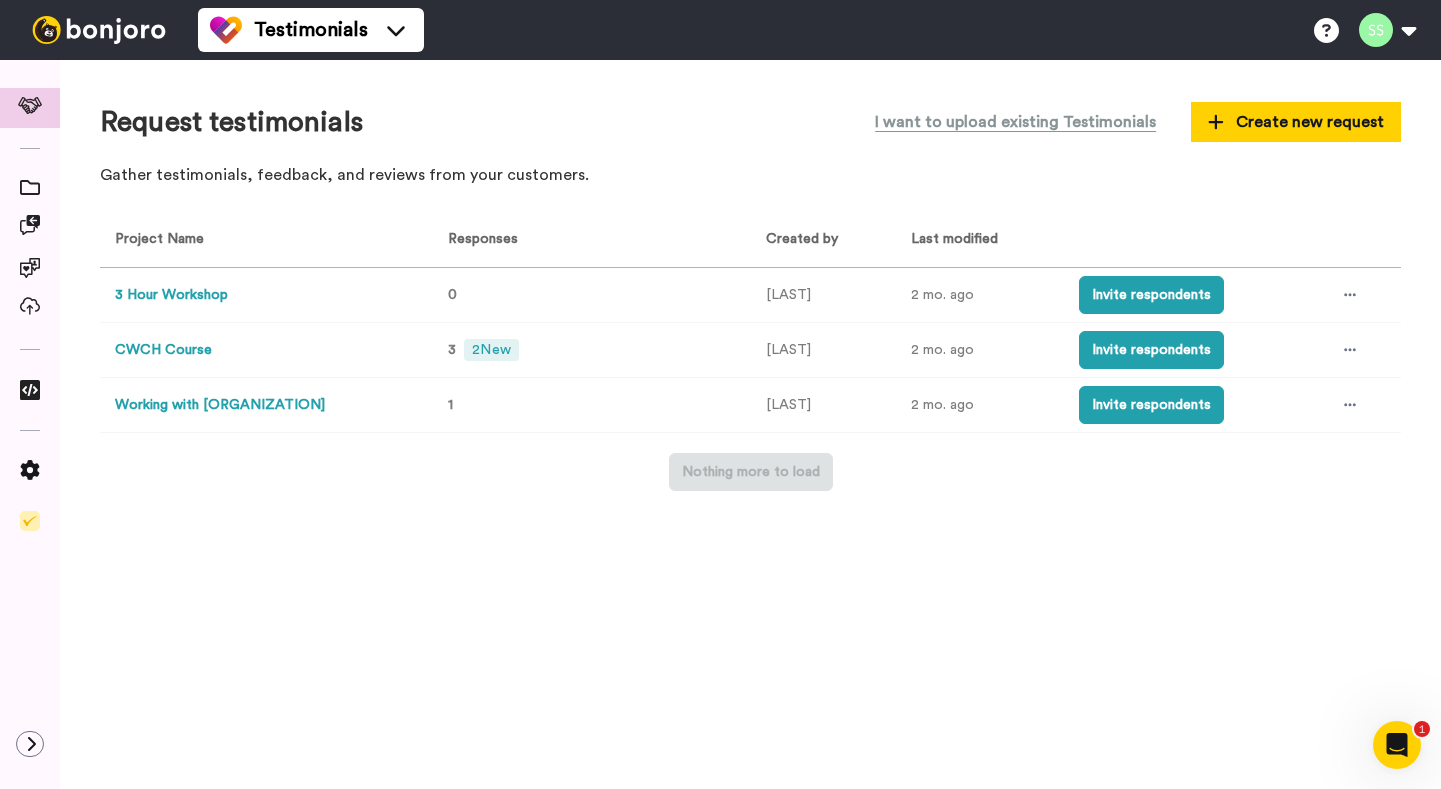 click on "Working with [ORGANIZATION]" at bounding box center (220, 405) 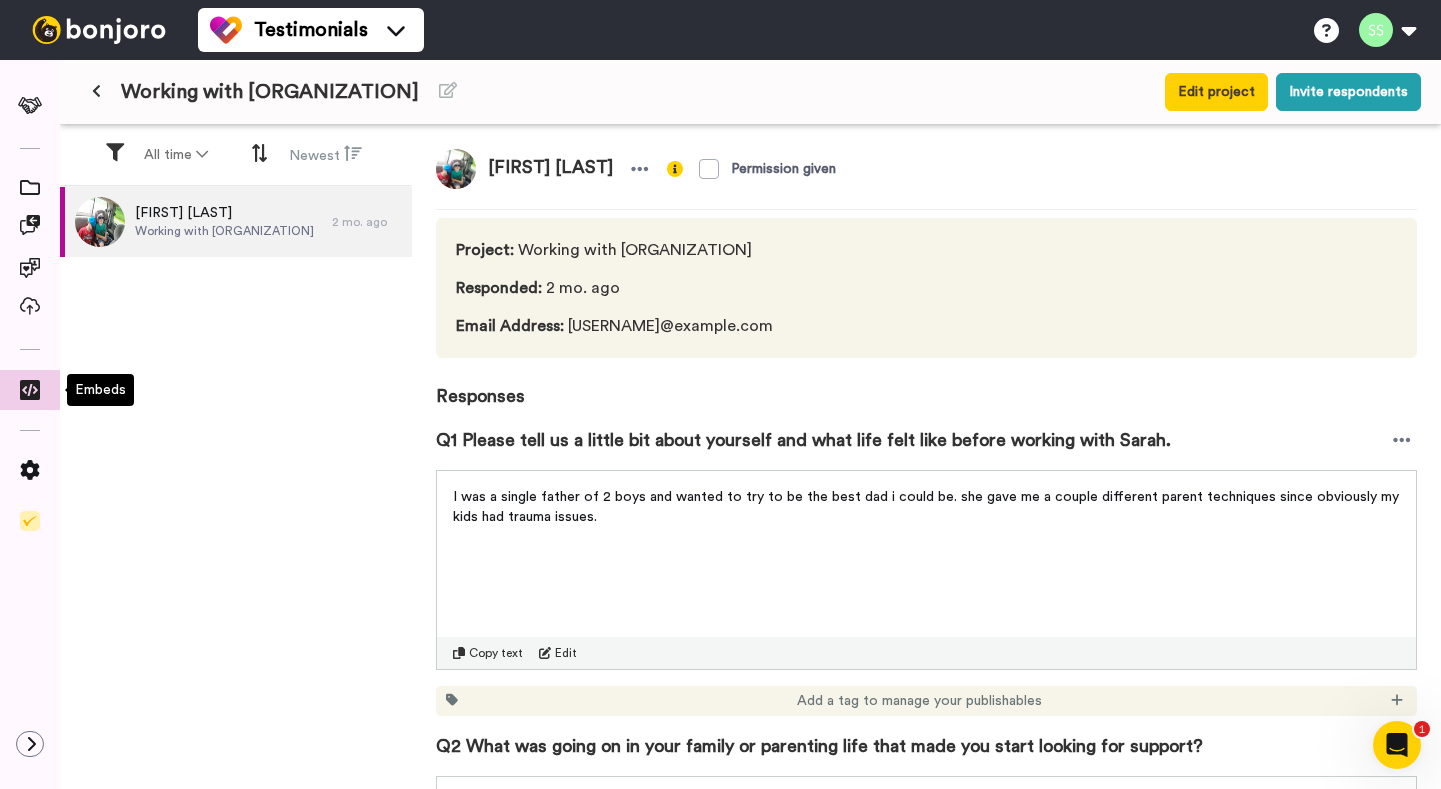 click at bounding box center [30, 390] 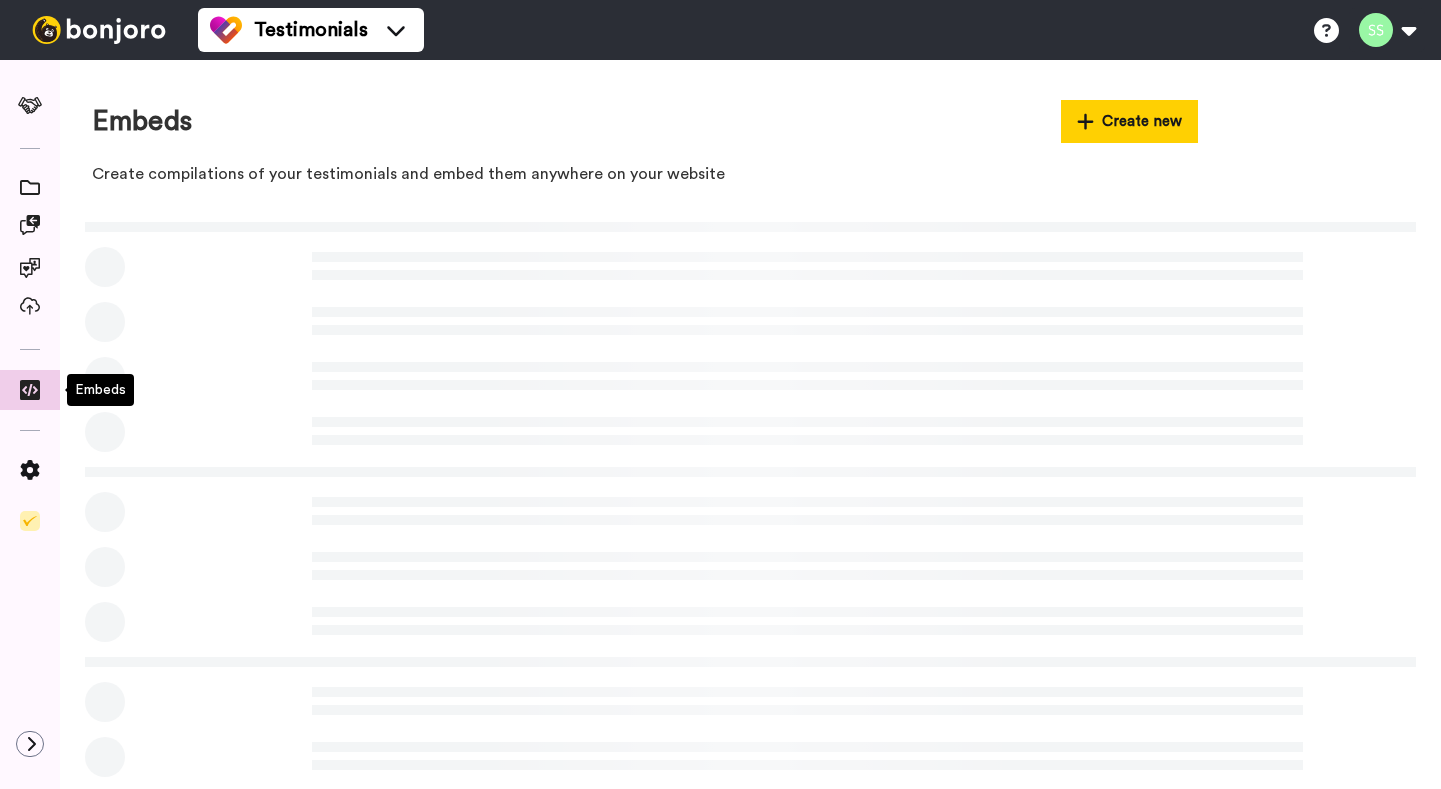 scroll, scrollTop: 0, scrollLeft: 0, axis: both 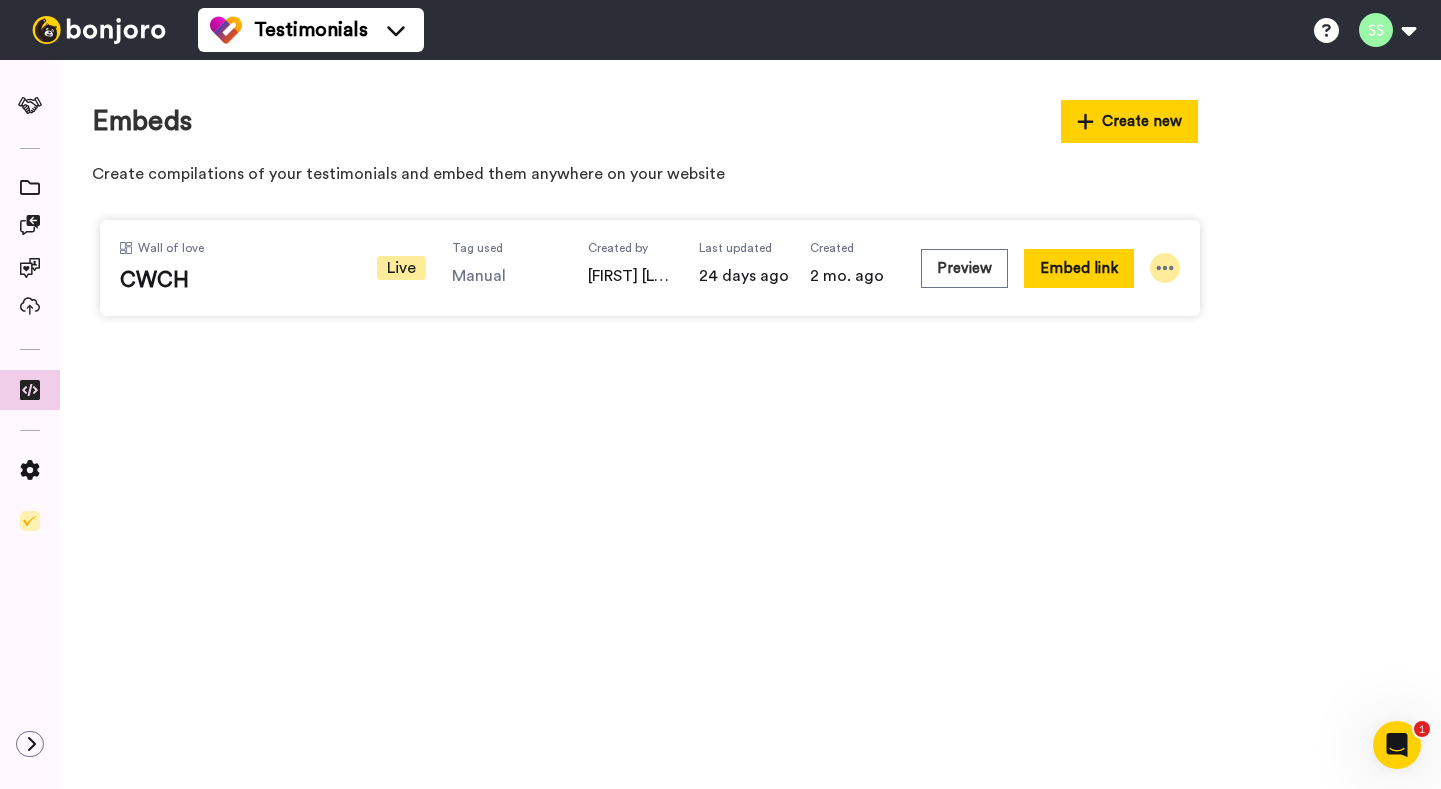 click 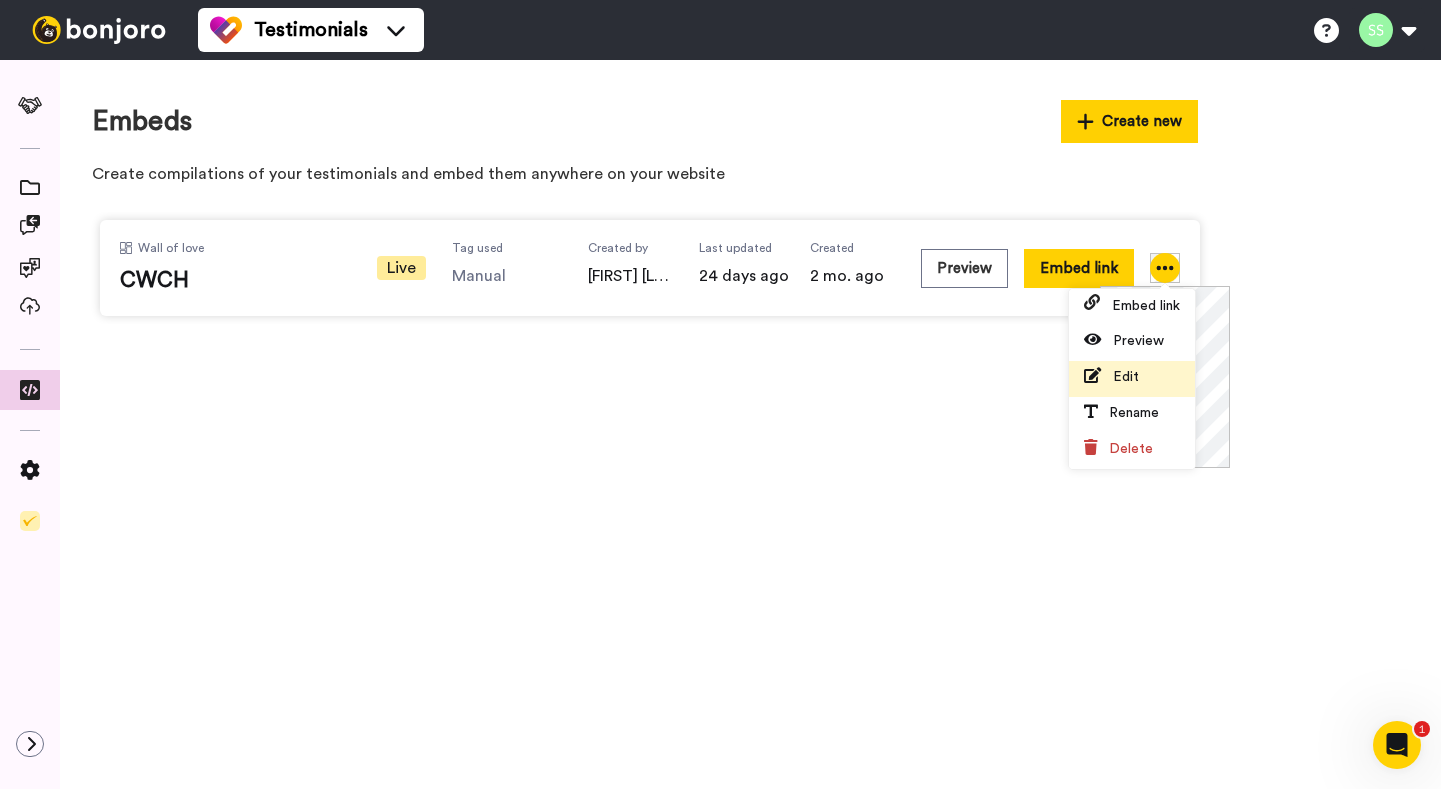 click on "Edit" at bounding box center [1132, 379] 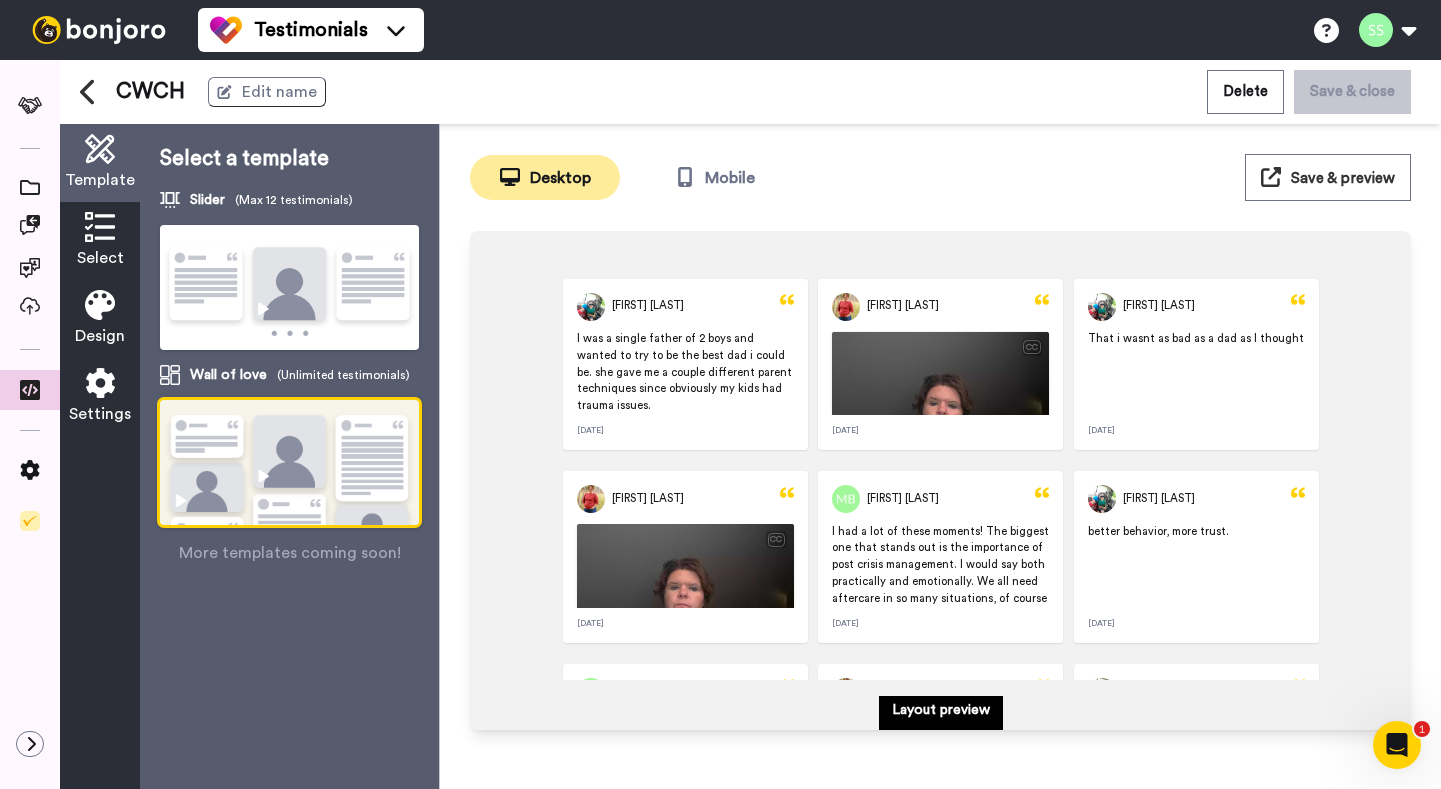 click at bounding box center [289, 288] 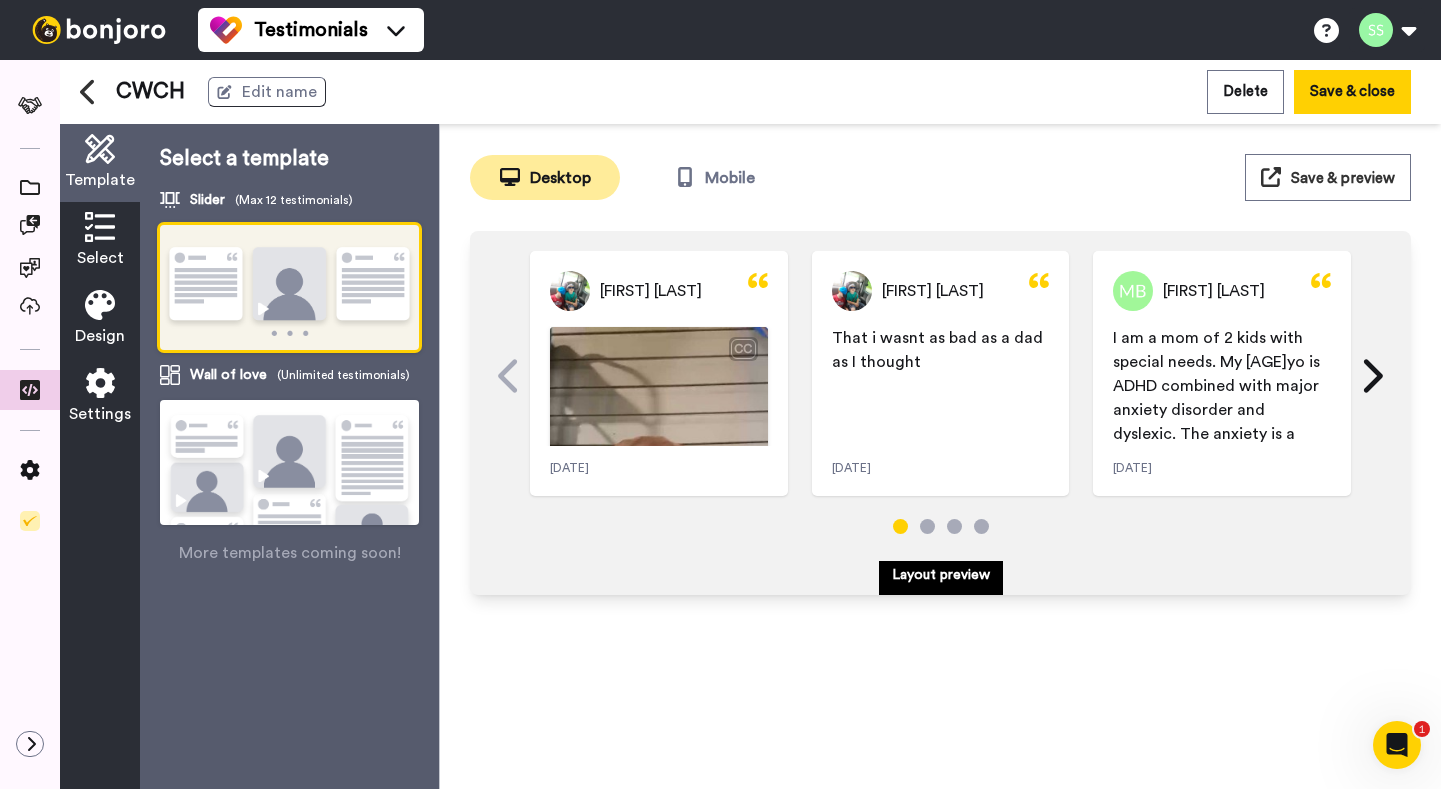 click at bounding box center (100, 227) 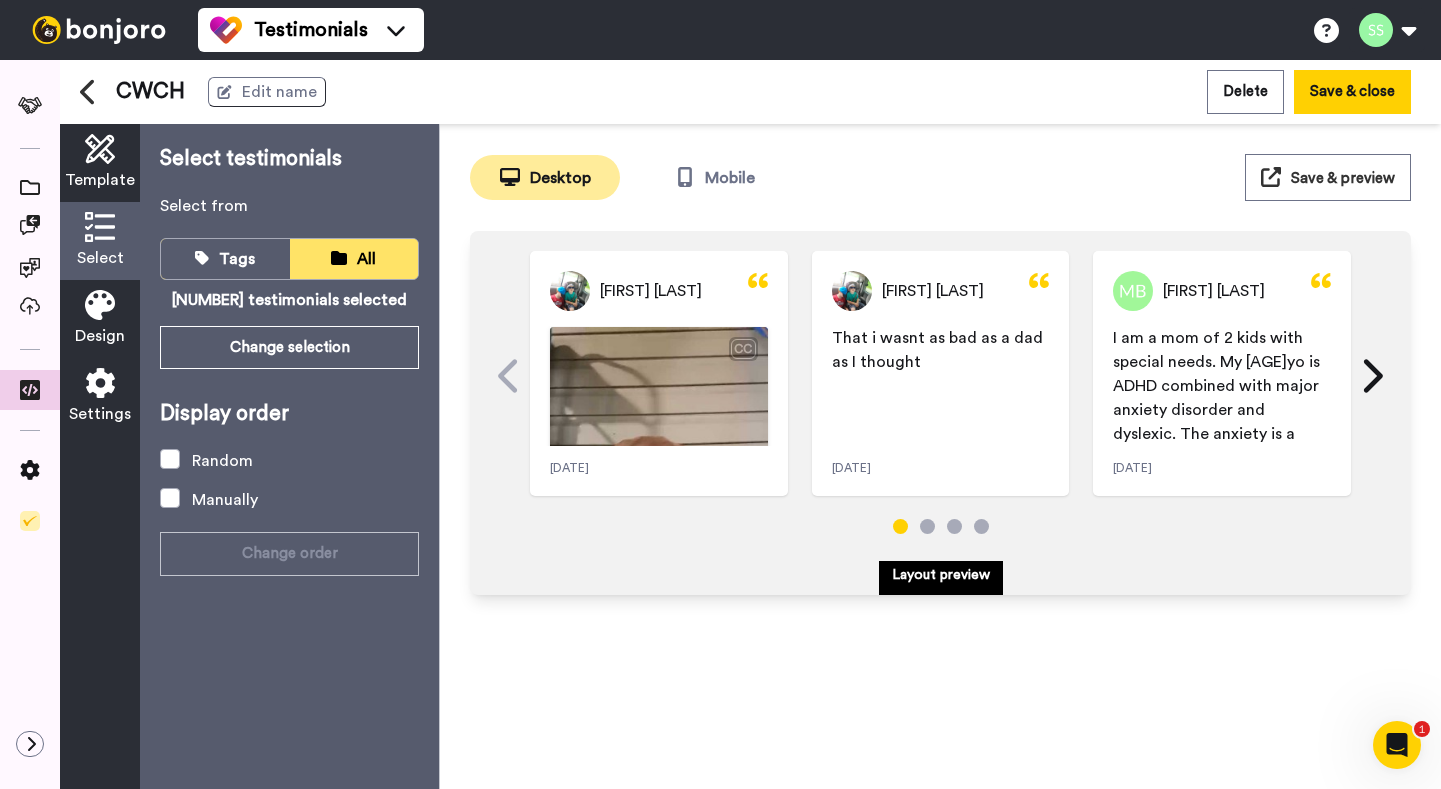 click at bounding box center (100, 305) 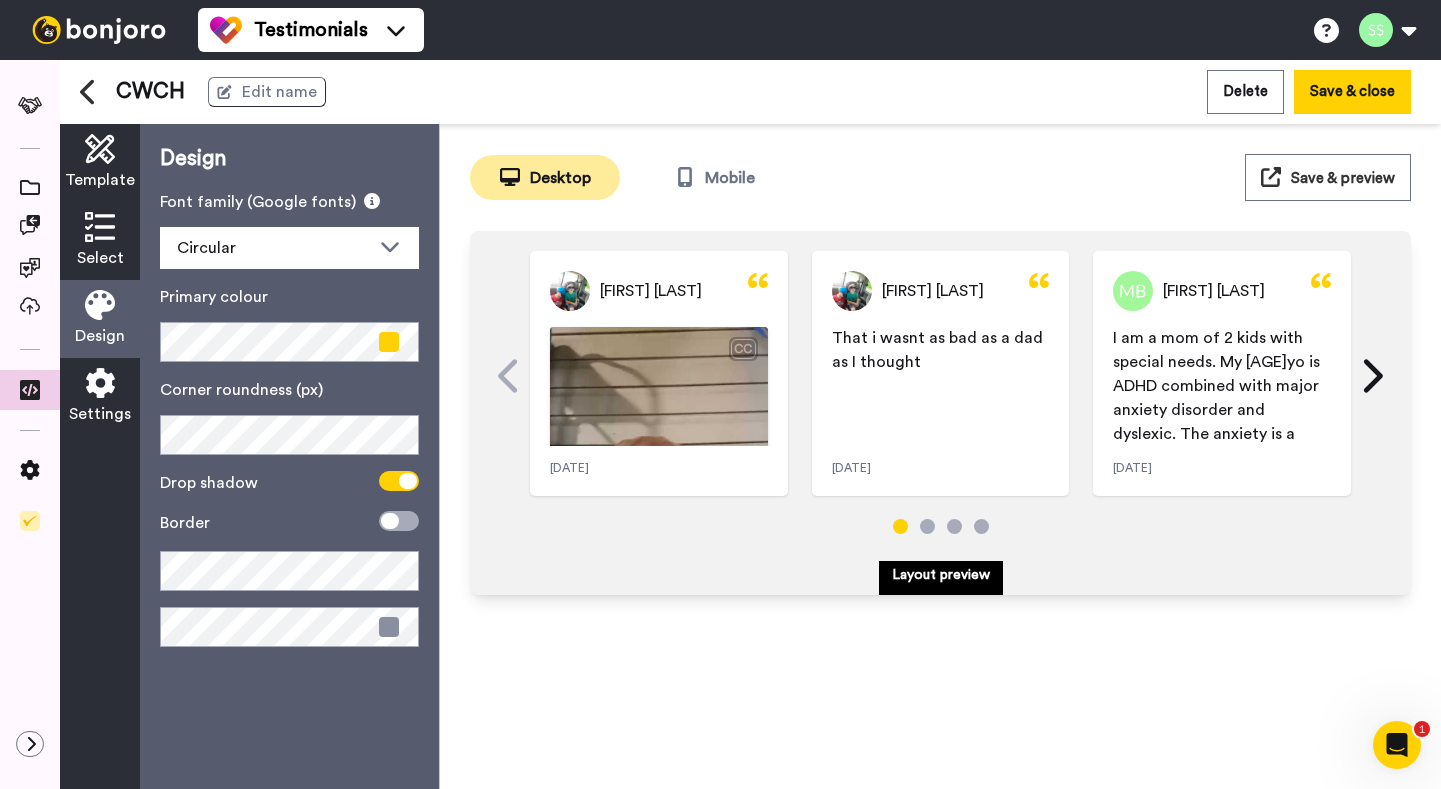 click at bounding box center [100, 227] 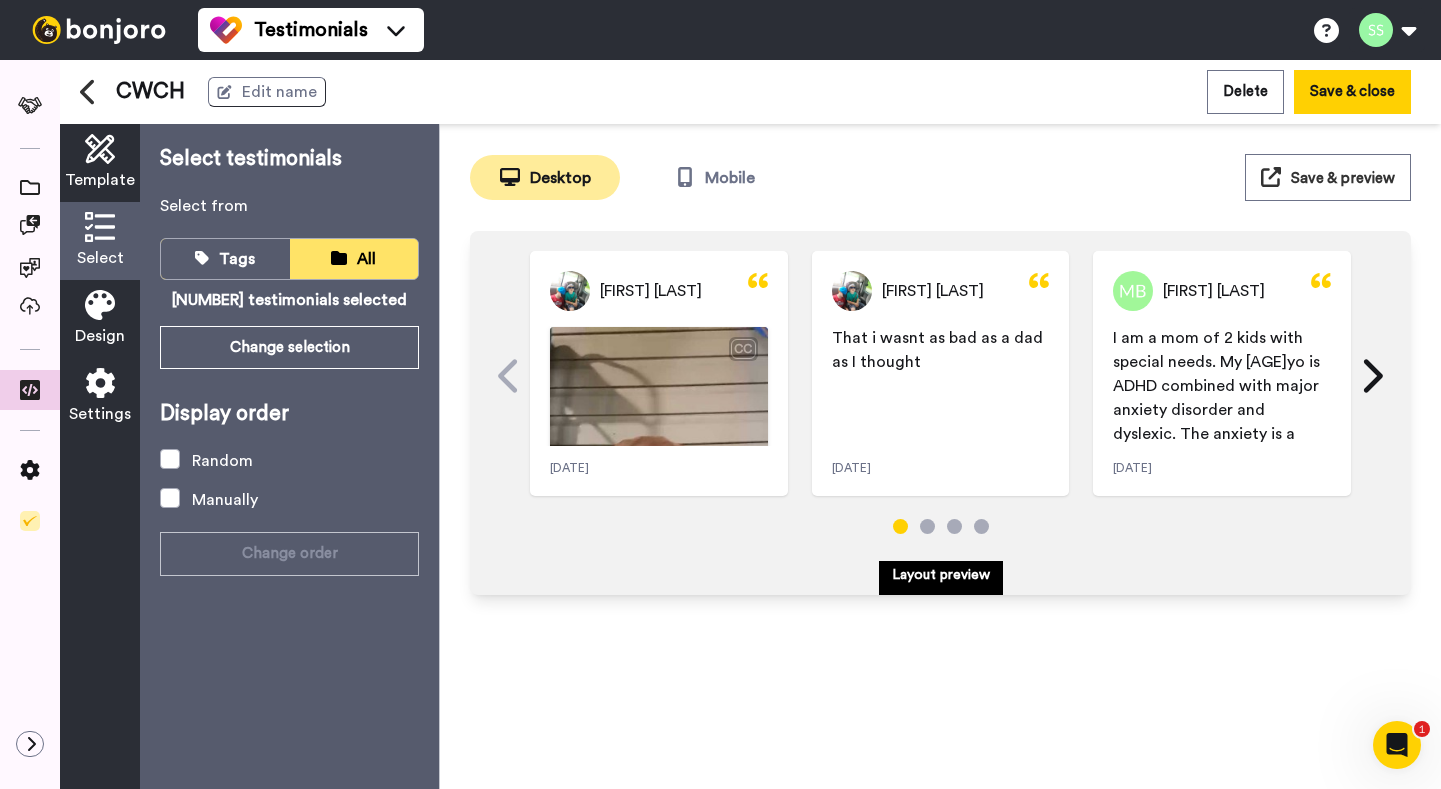 click at bounding box center [100, 305] 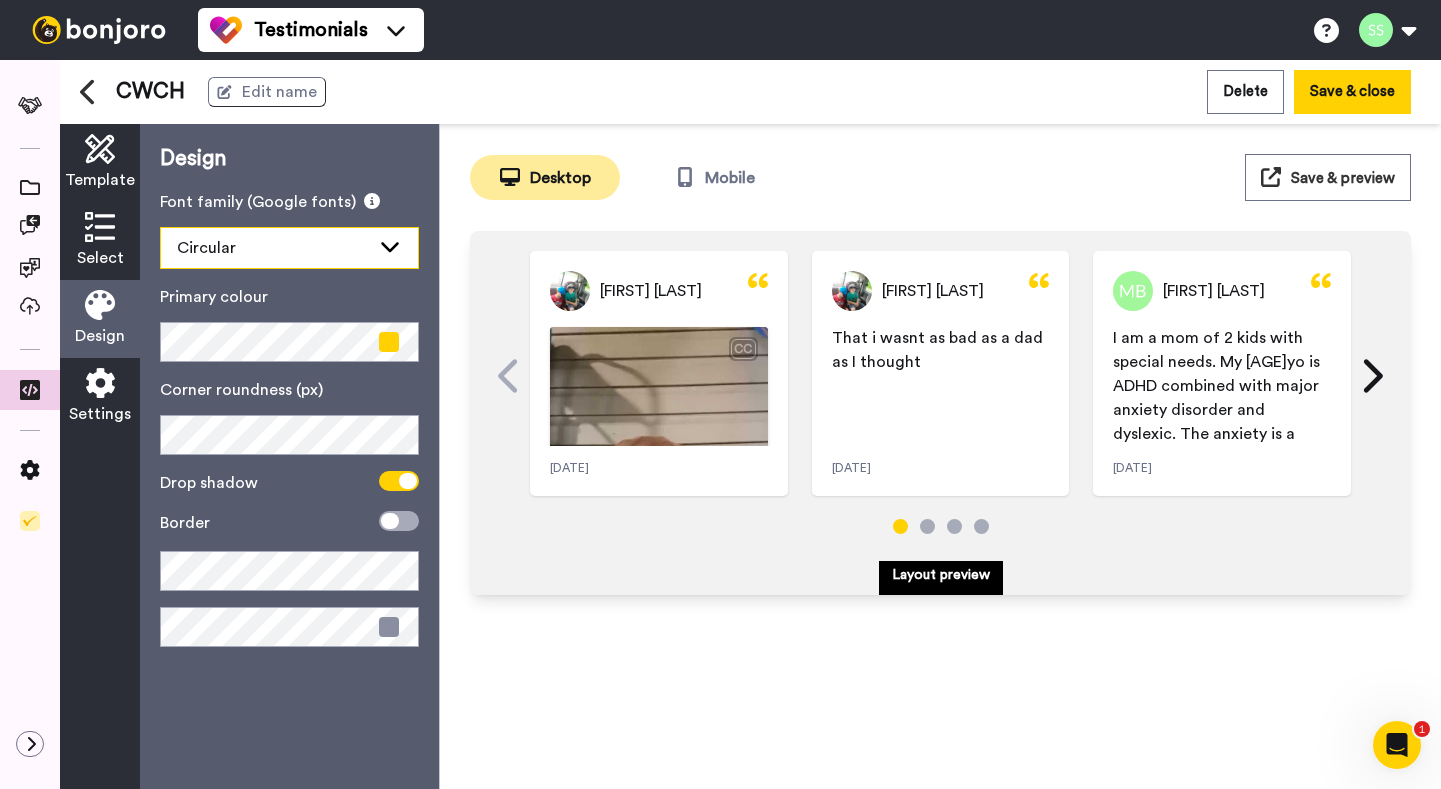 click on "Circular" at bounding box center (289, 248) 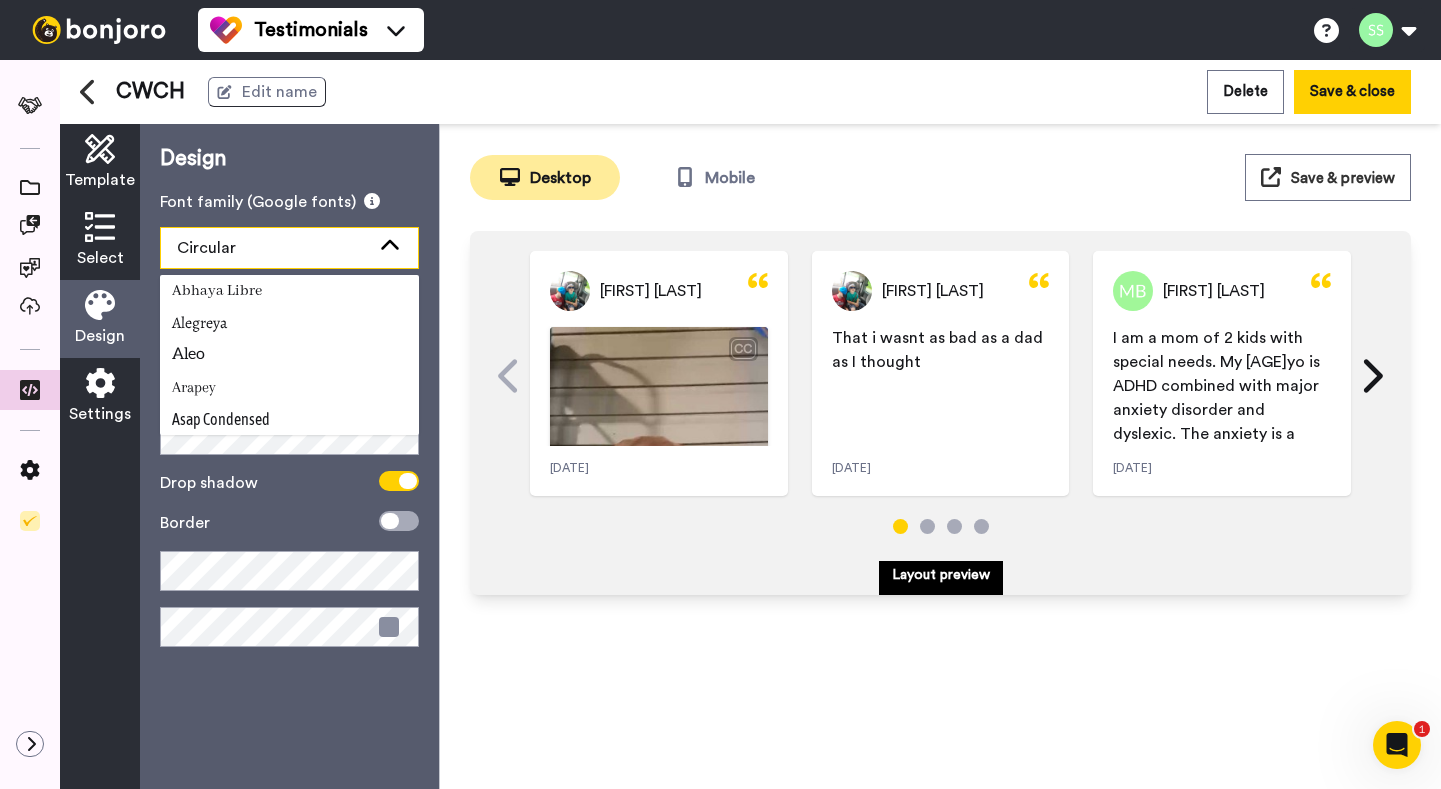 click on "Circular" at bounding box center [289, 248] 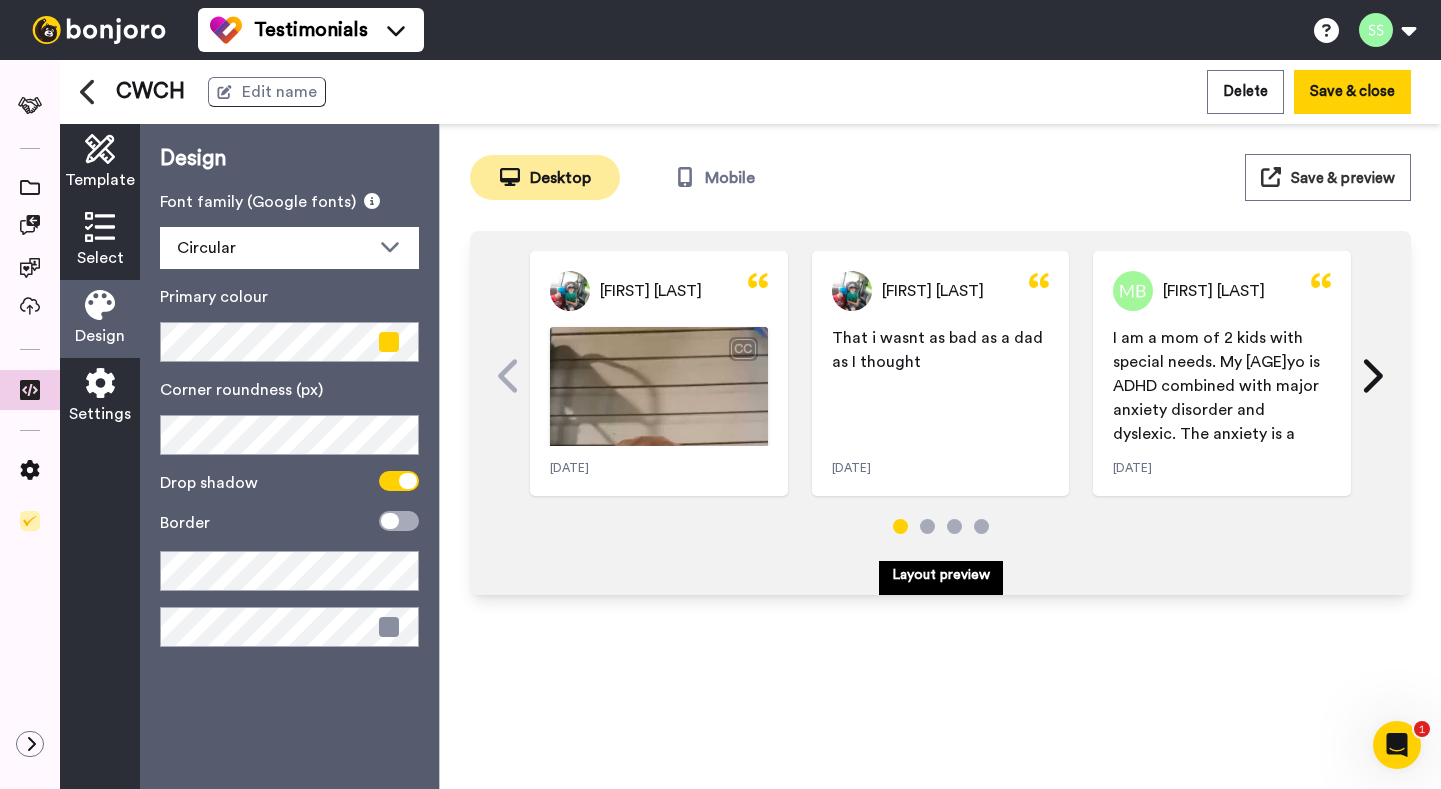 click at bounding box center (100, 383) 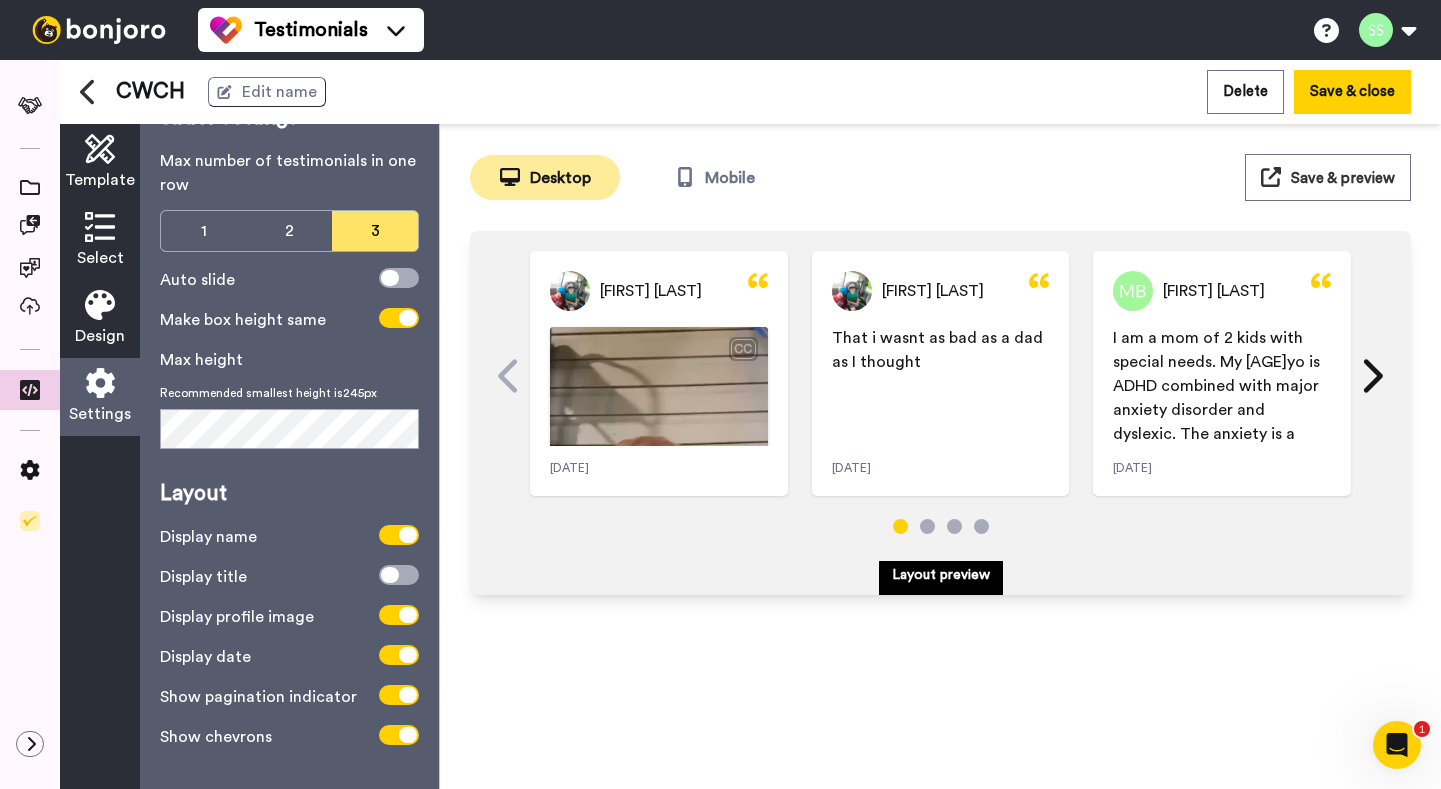scroll, scrollTop: 41, scrollLeft: 0, axis: vertical 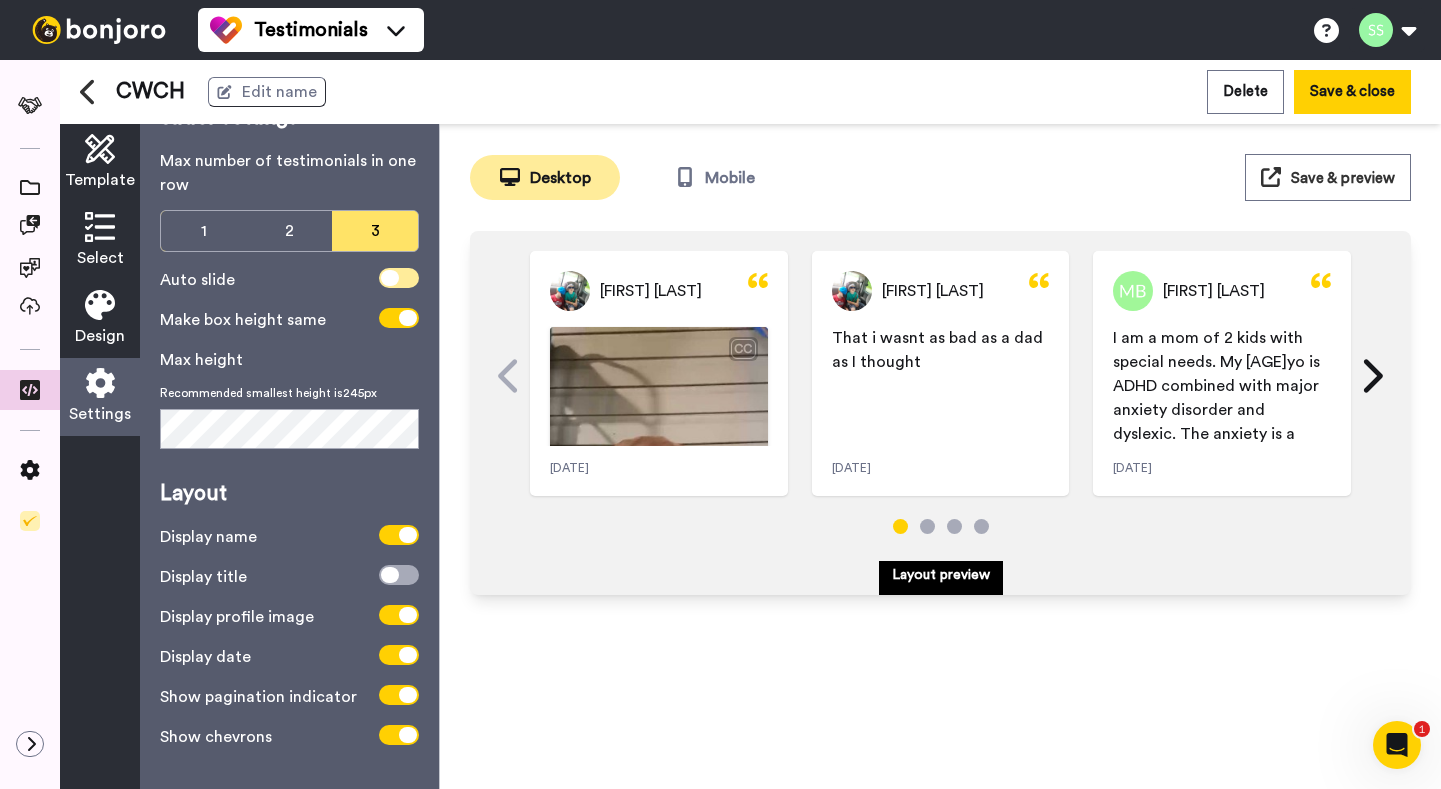 click at bounding box center [399, 278] 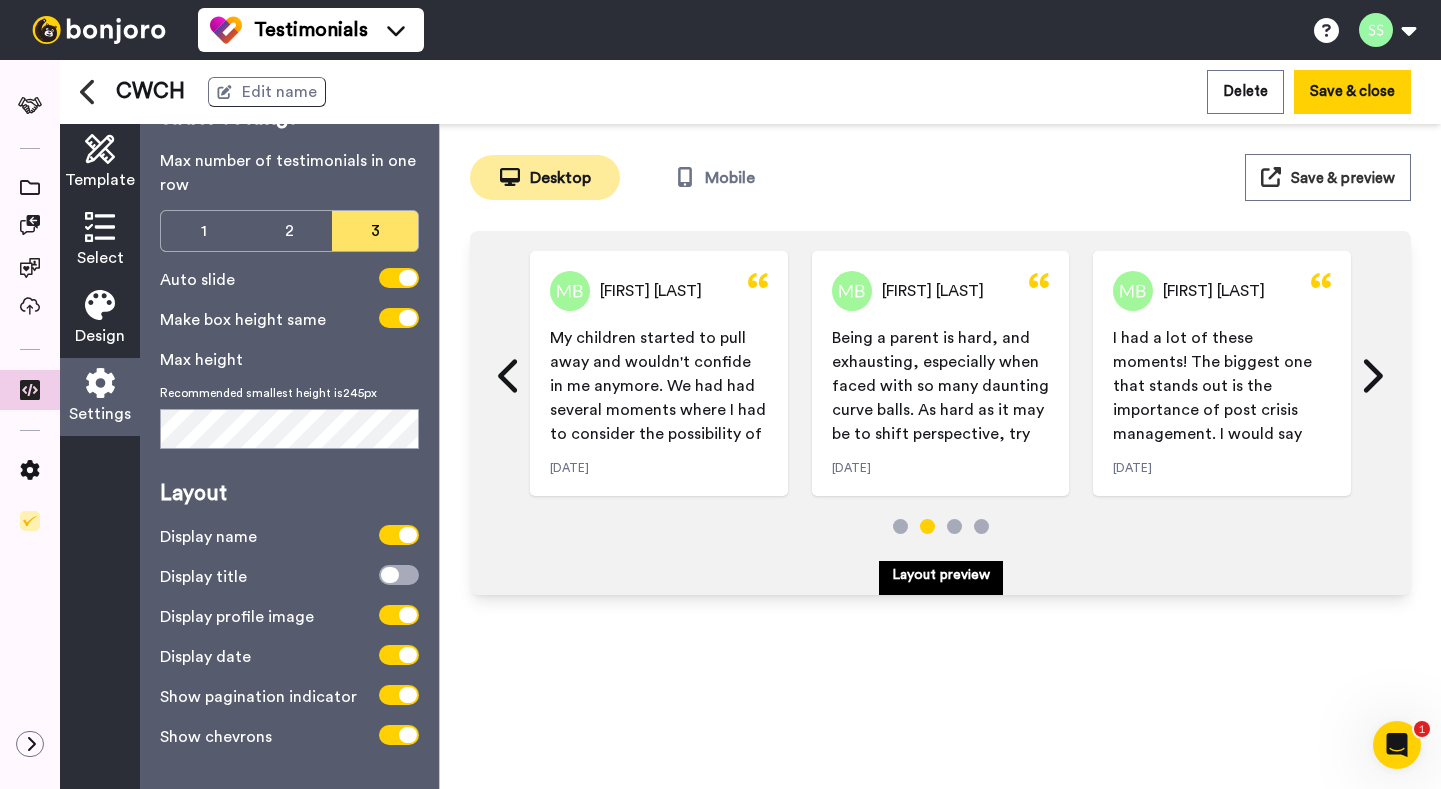 click at bounding box center [100, 227] 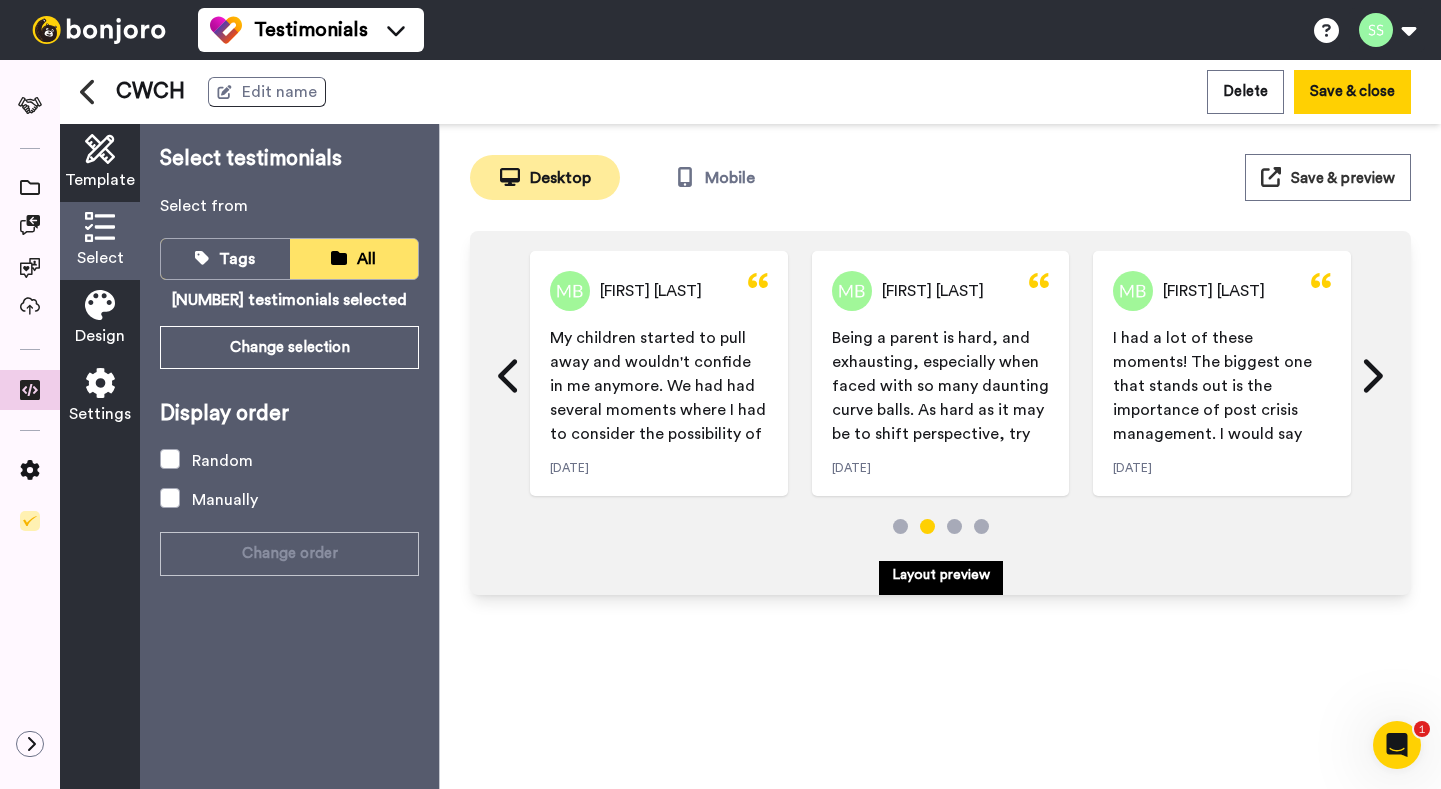 click at bounding box center (100, 149) 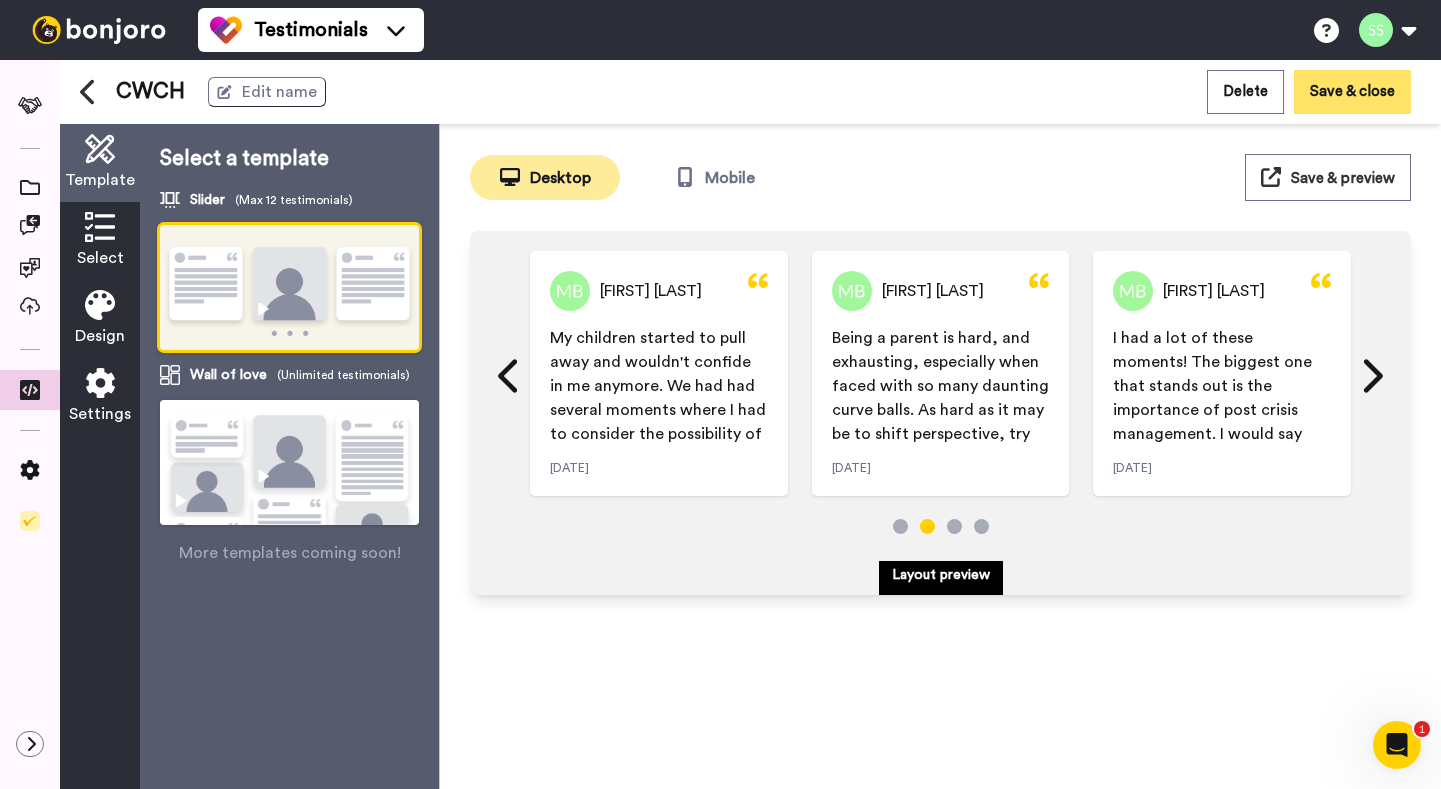 click on "Save & close" at bounding box center [1352, 91] 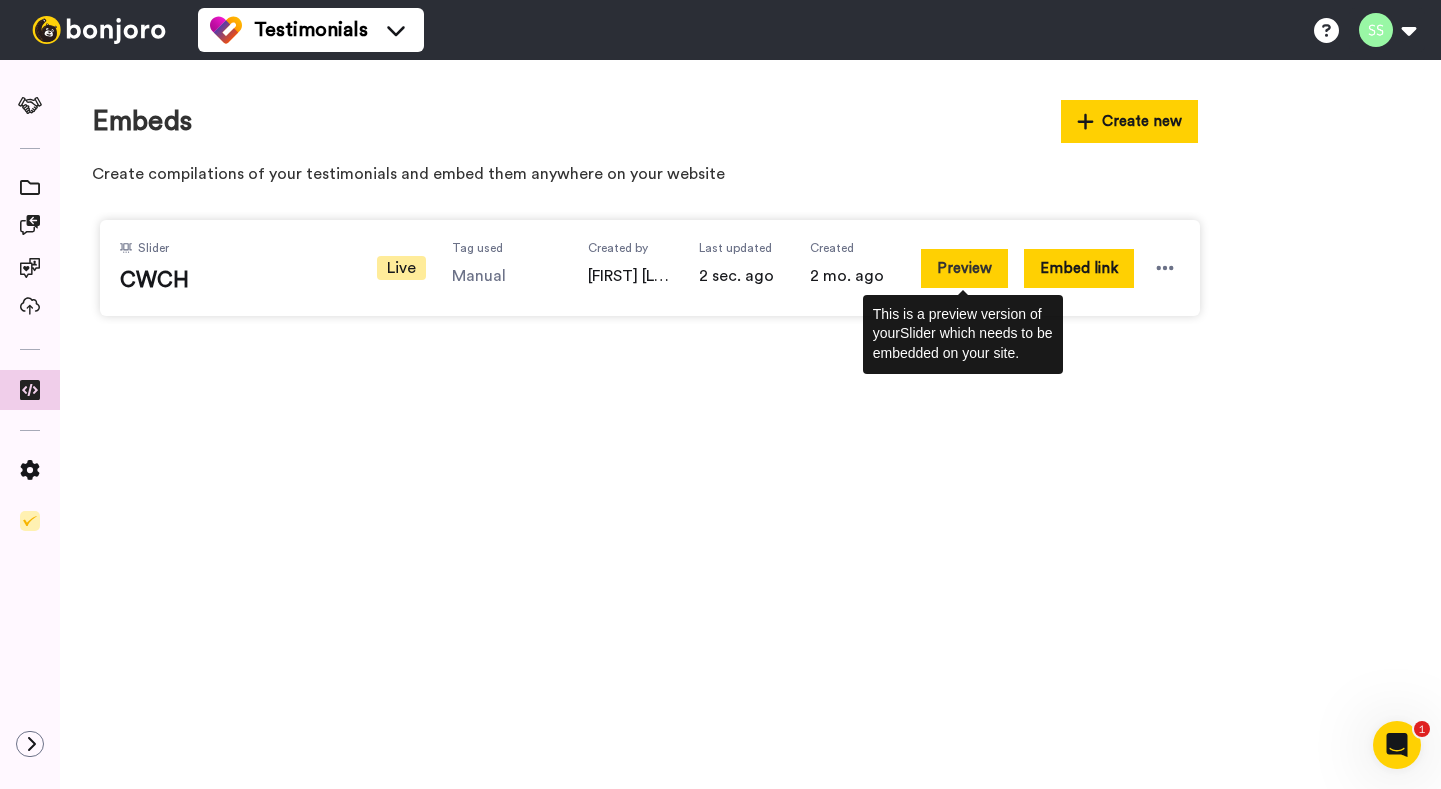 click on "Preview" at bounding box center [964, 268] 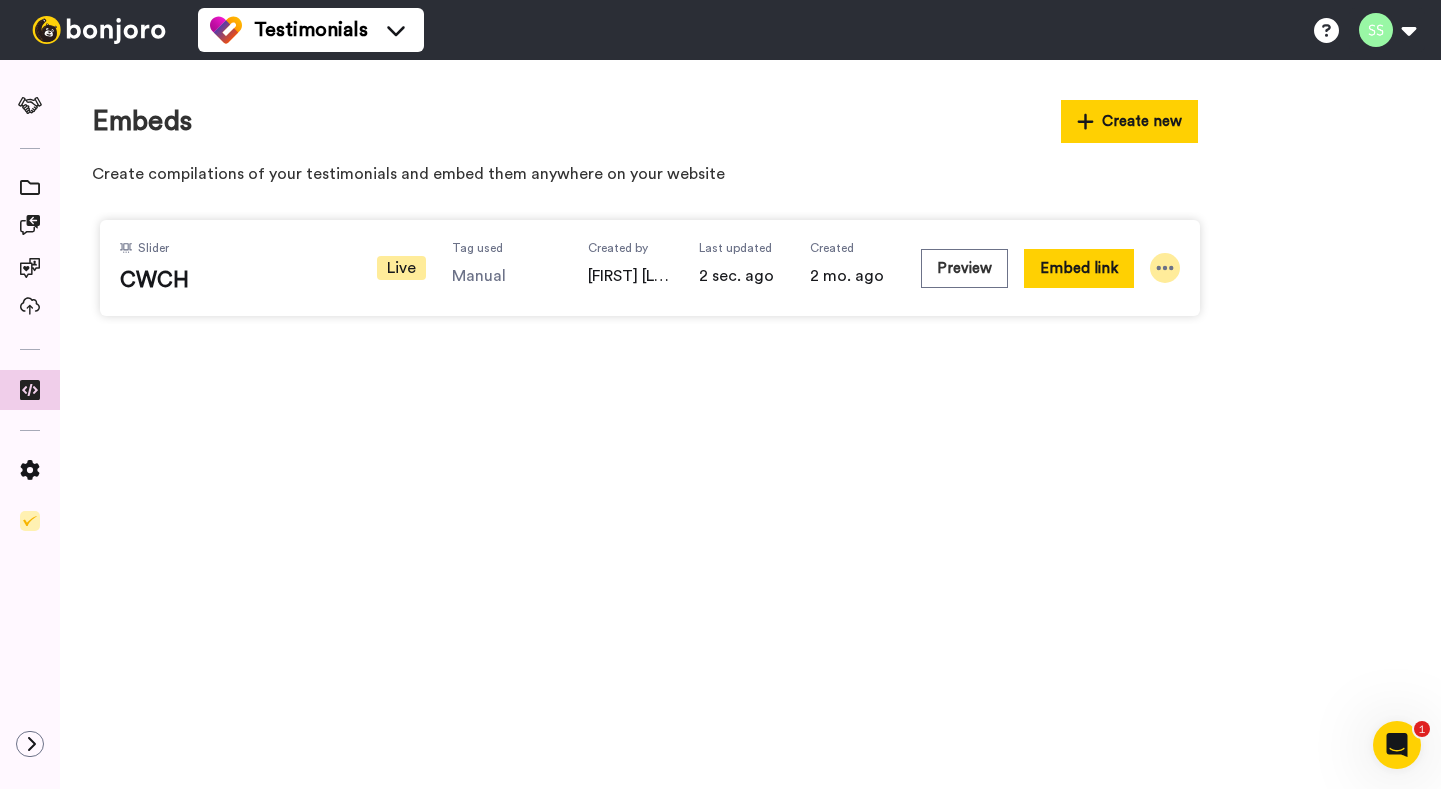 click 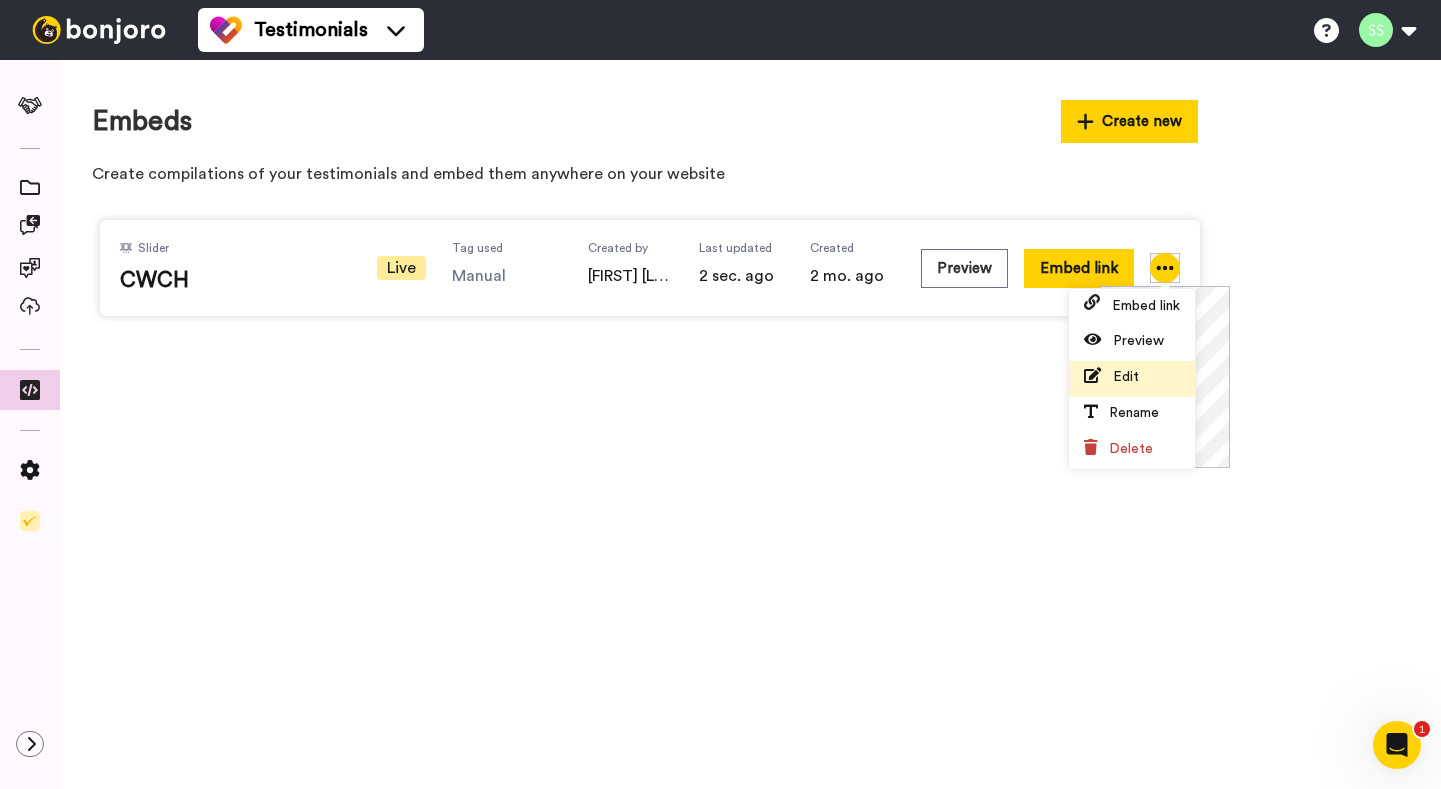 click on "Edit" at bounding box center [1132, 379] 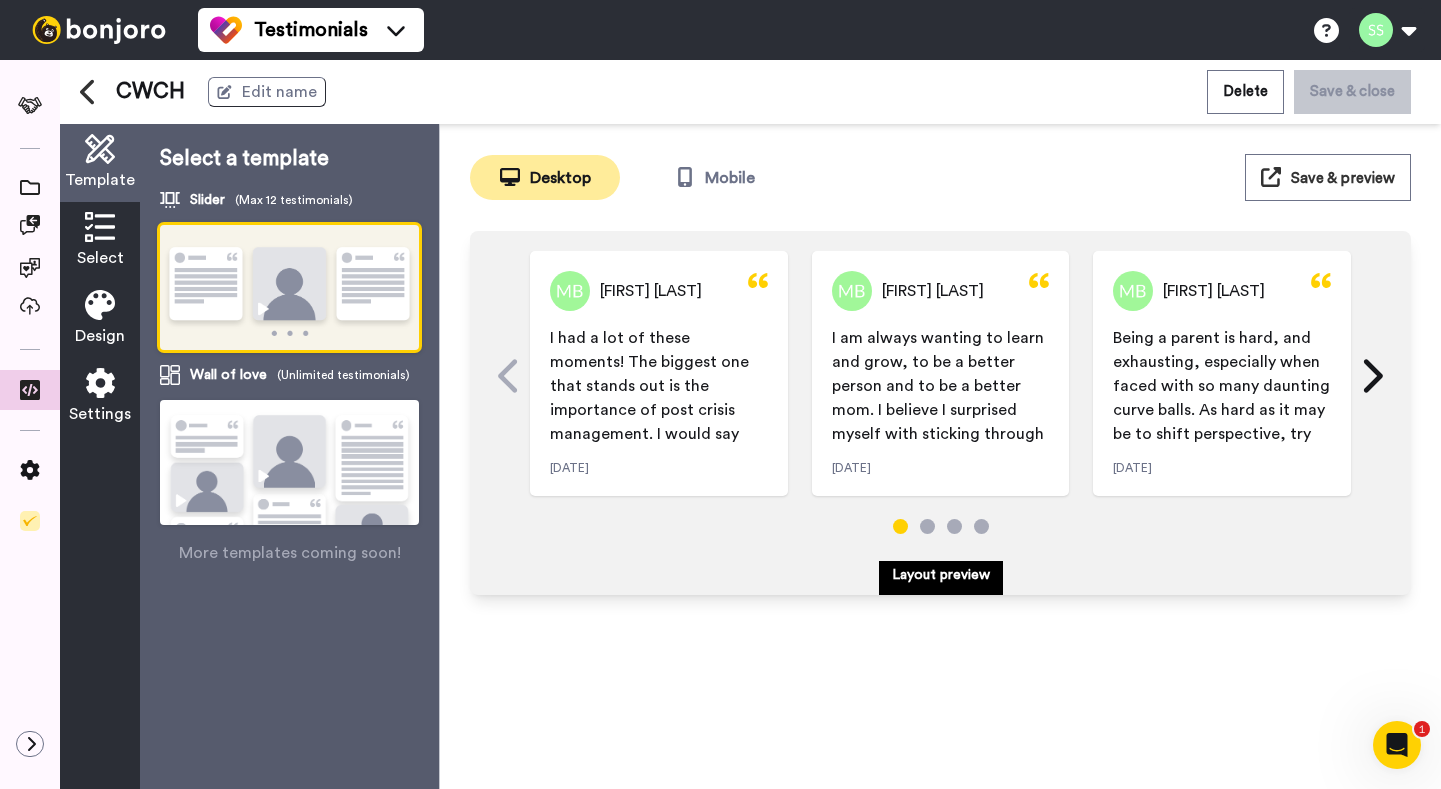 click at bounding box center [100, 305] 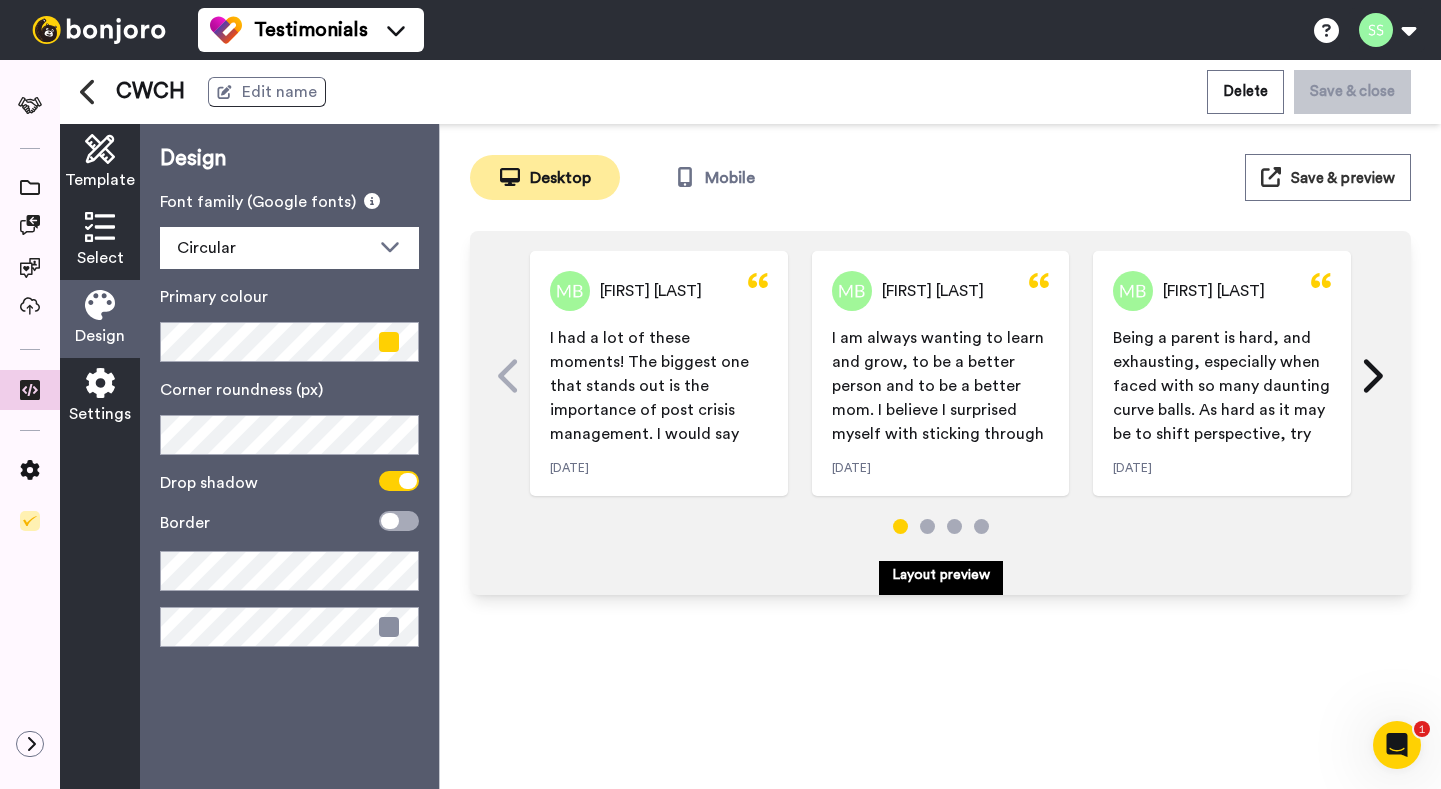 click at bounding box center [100, 383] 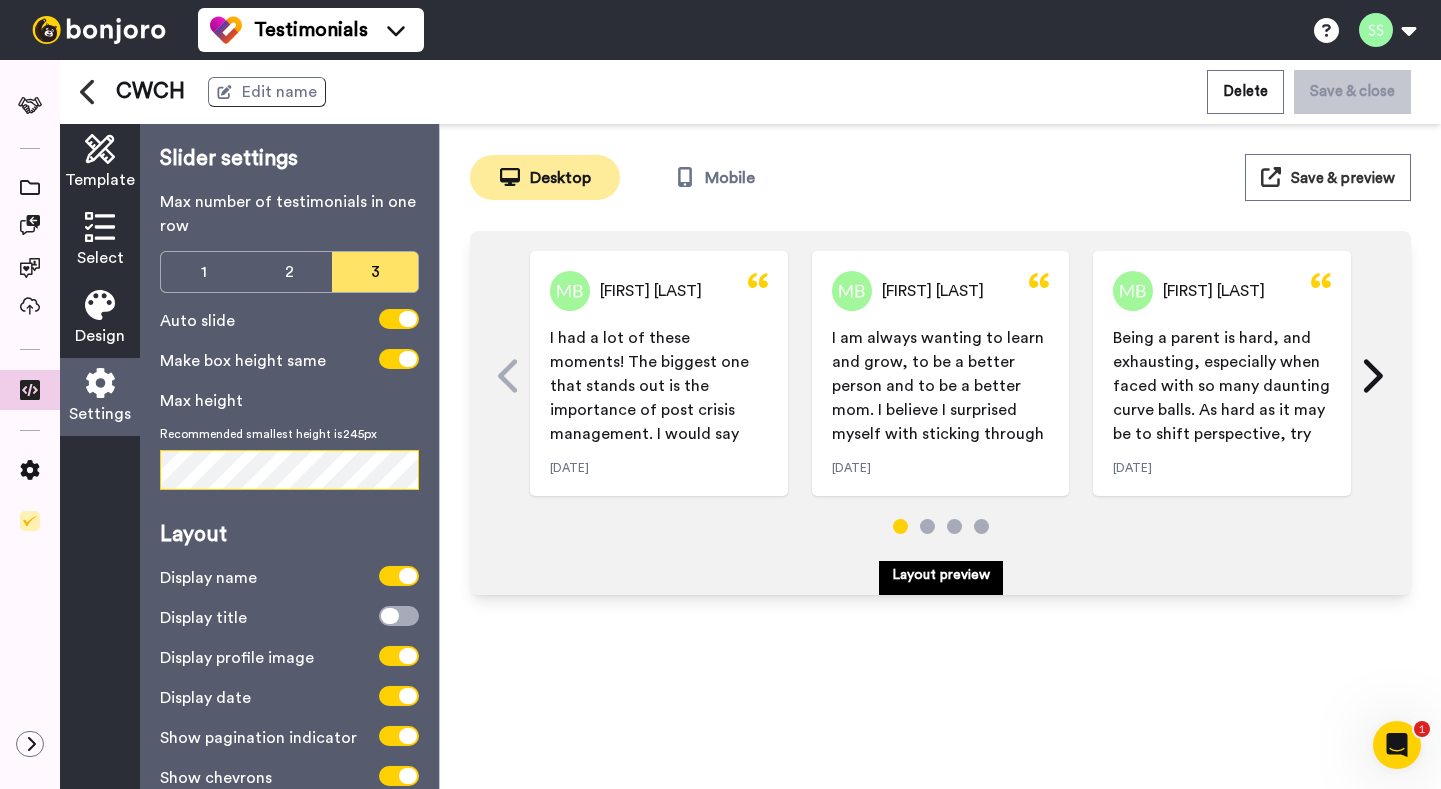 click on "Template Select Design Settings Slider settings Max number of testimonials in one row 1 2 3 Auto slide Make box height same Max height Recommended smallest height is  245 px Layout Display name Display title Display profile image Display date Show pagination indicator Show chevrons Remove Bonjoro tag" at bounding box center (249, 456) 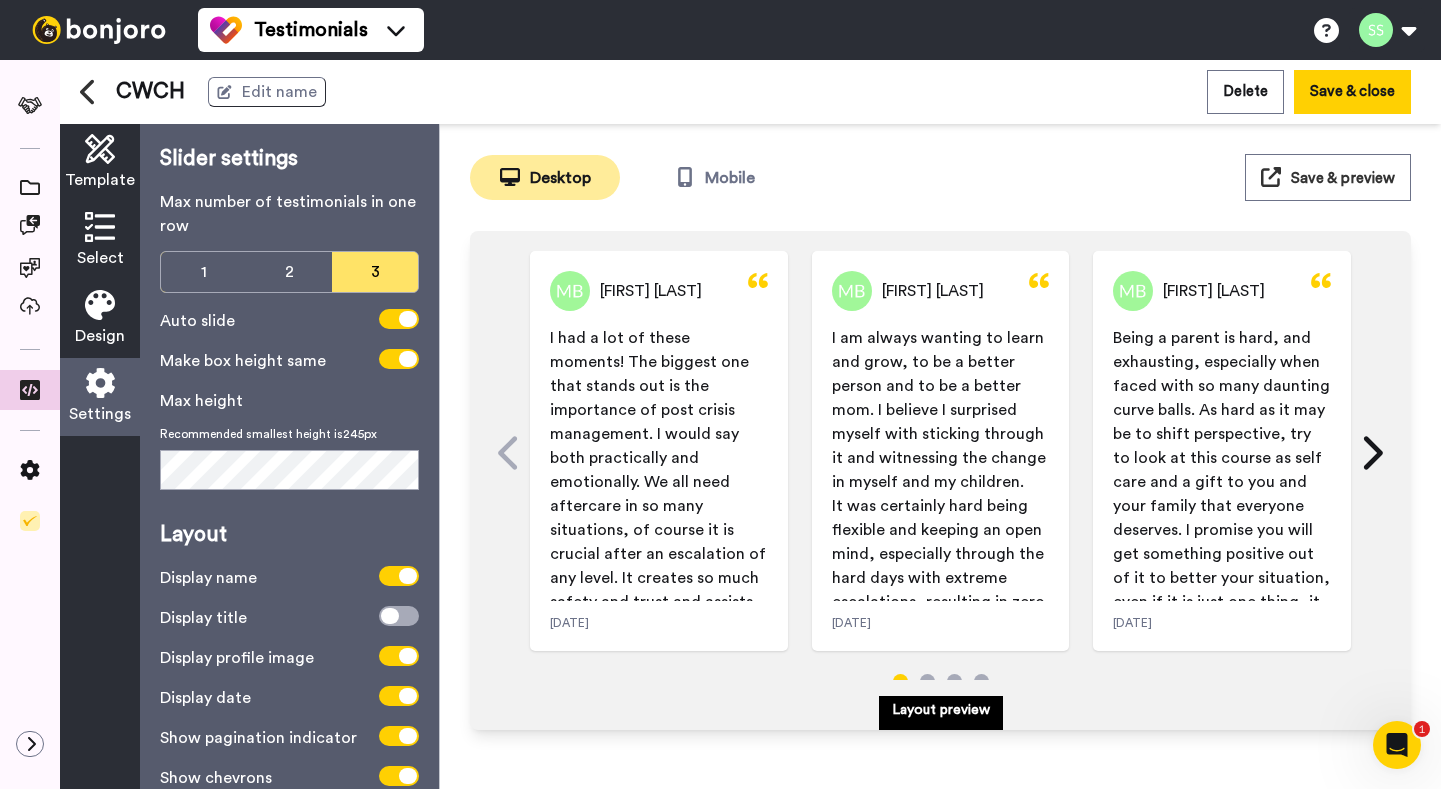 click on "Max height" at bounding box center (289, 401) 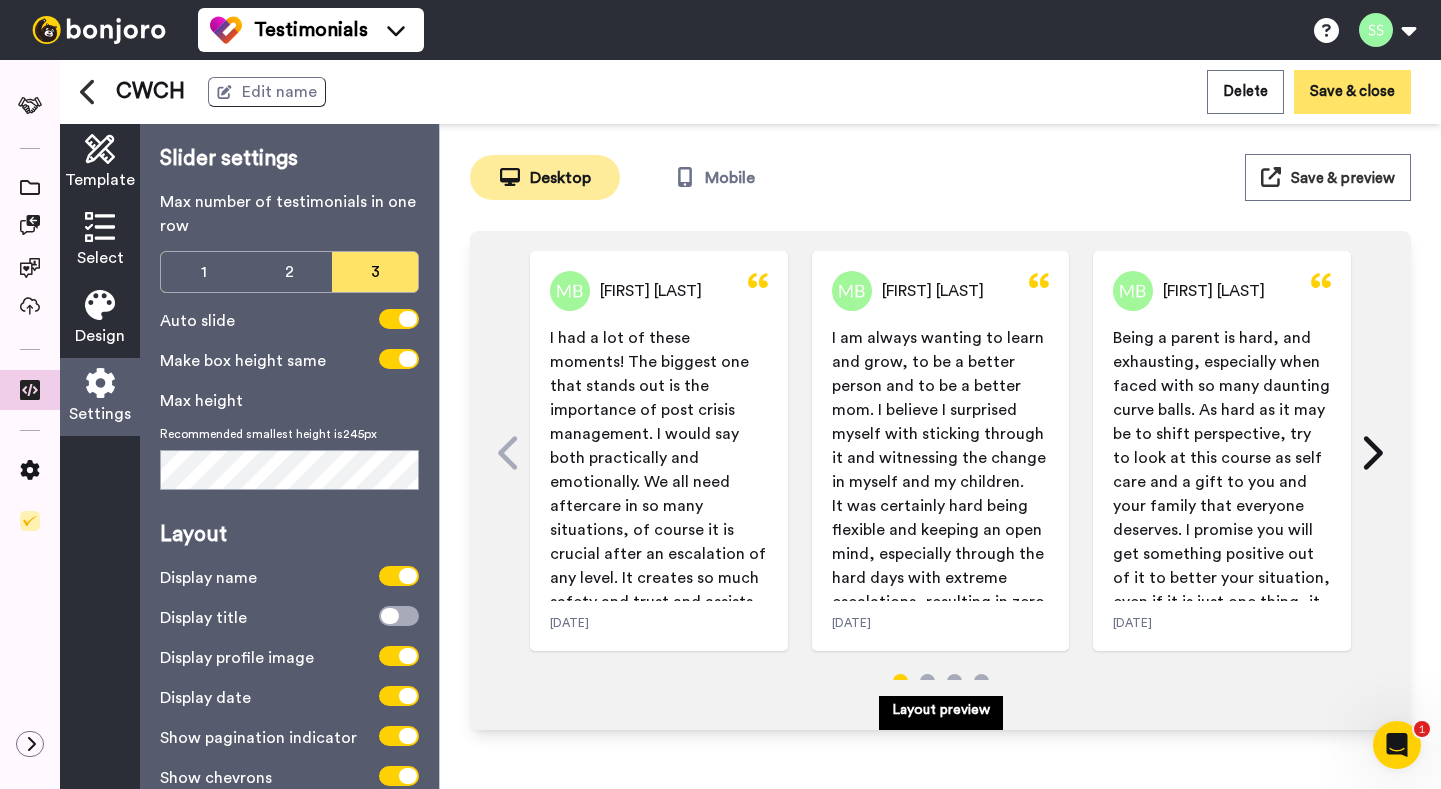 click on "Save & close" at bounding box center (1352, 91) 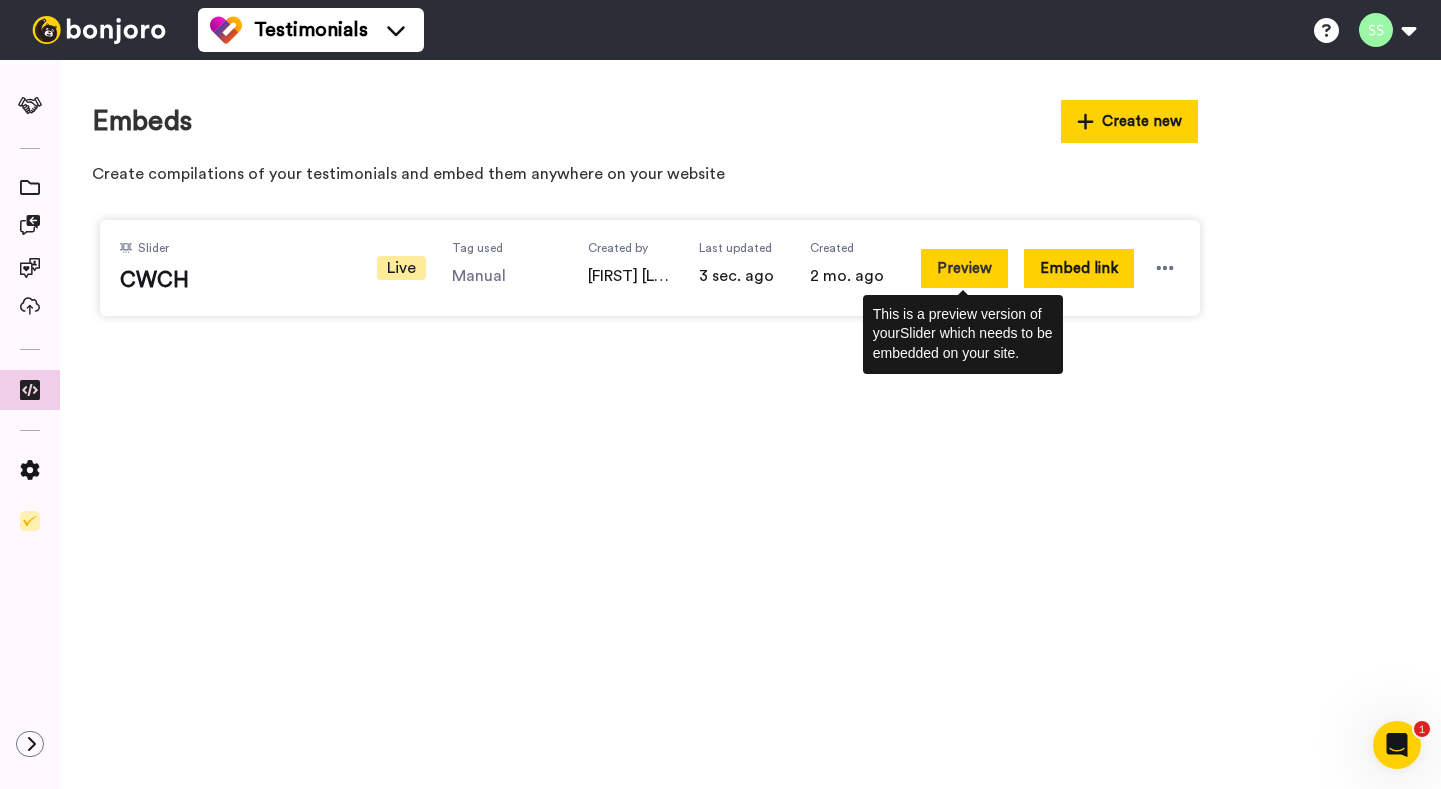 click on "Preview" at bounding box center [964, 268] 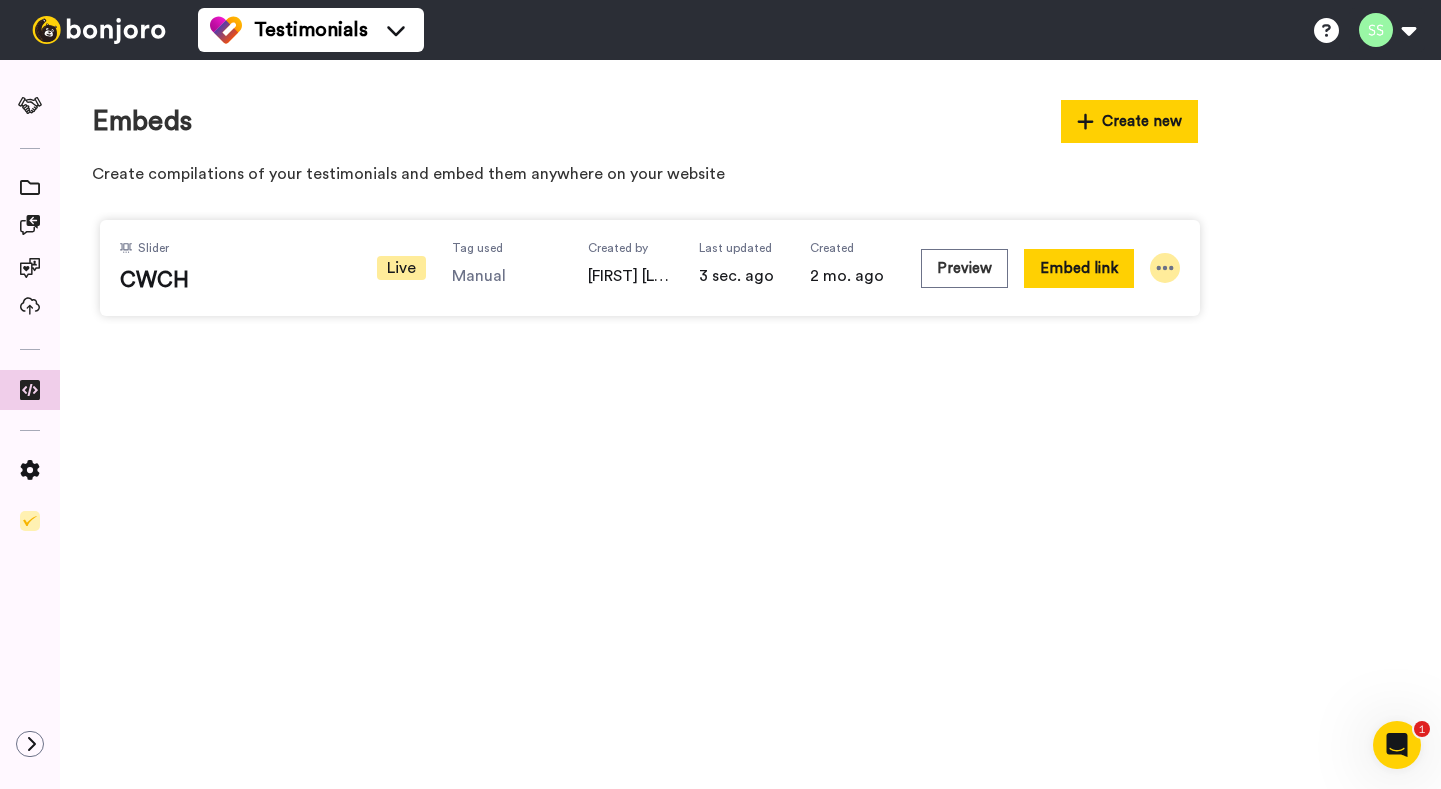 click 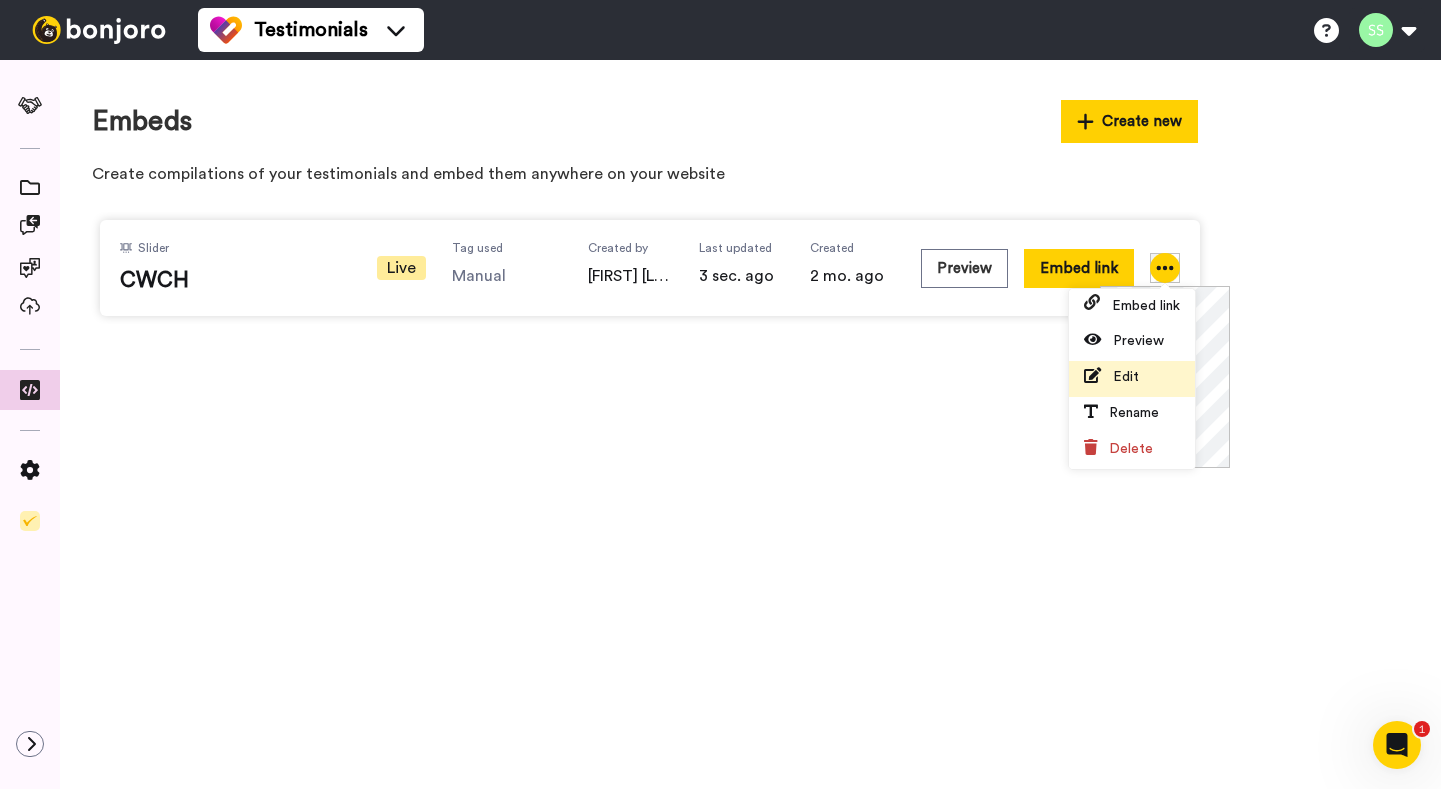 click on "Edit" at bounding box center (1132, 379) 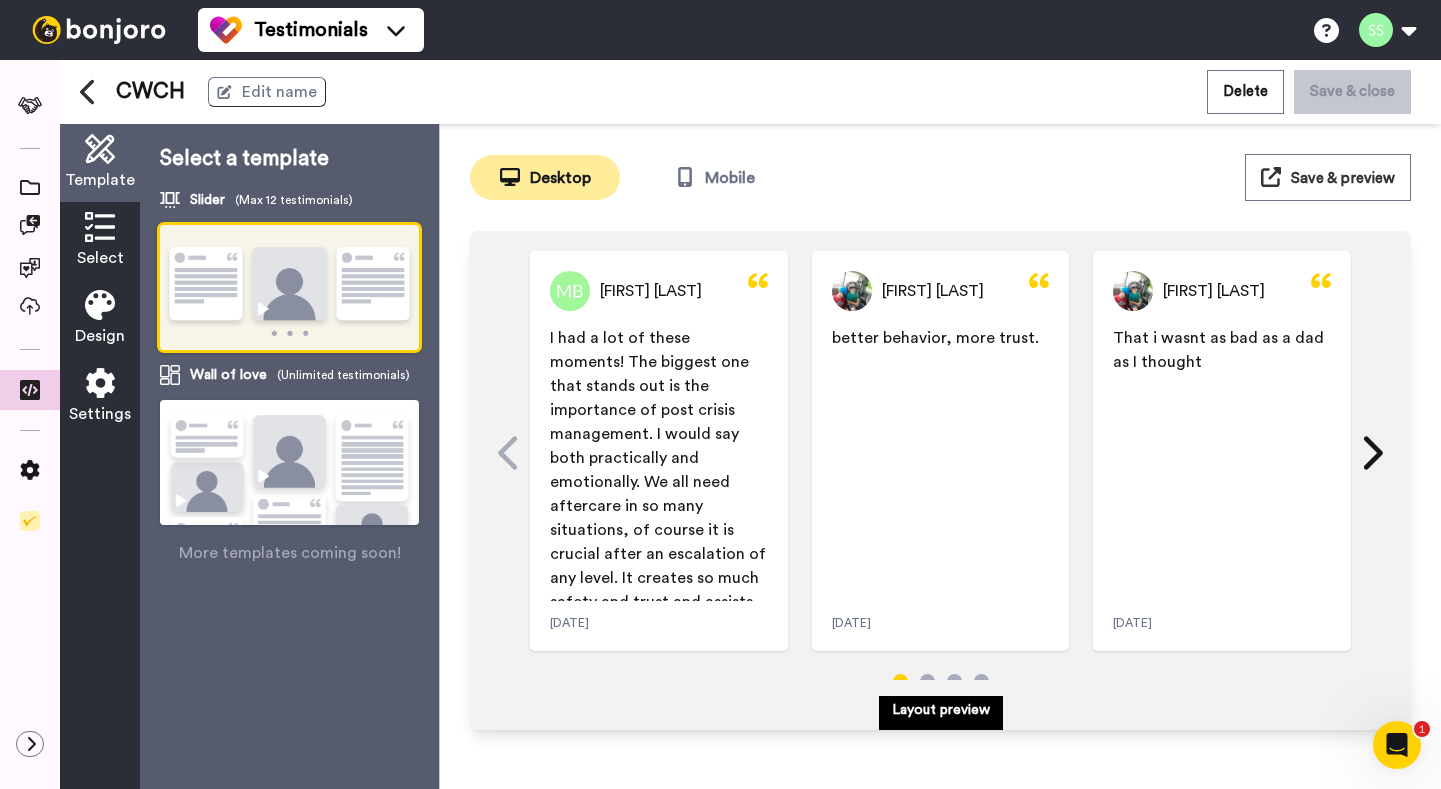 click at bounding box center (100, 227) 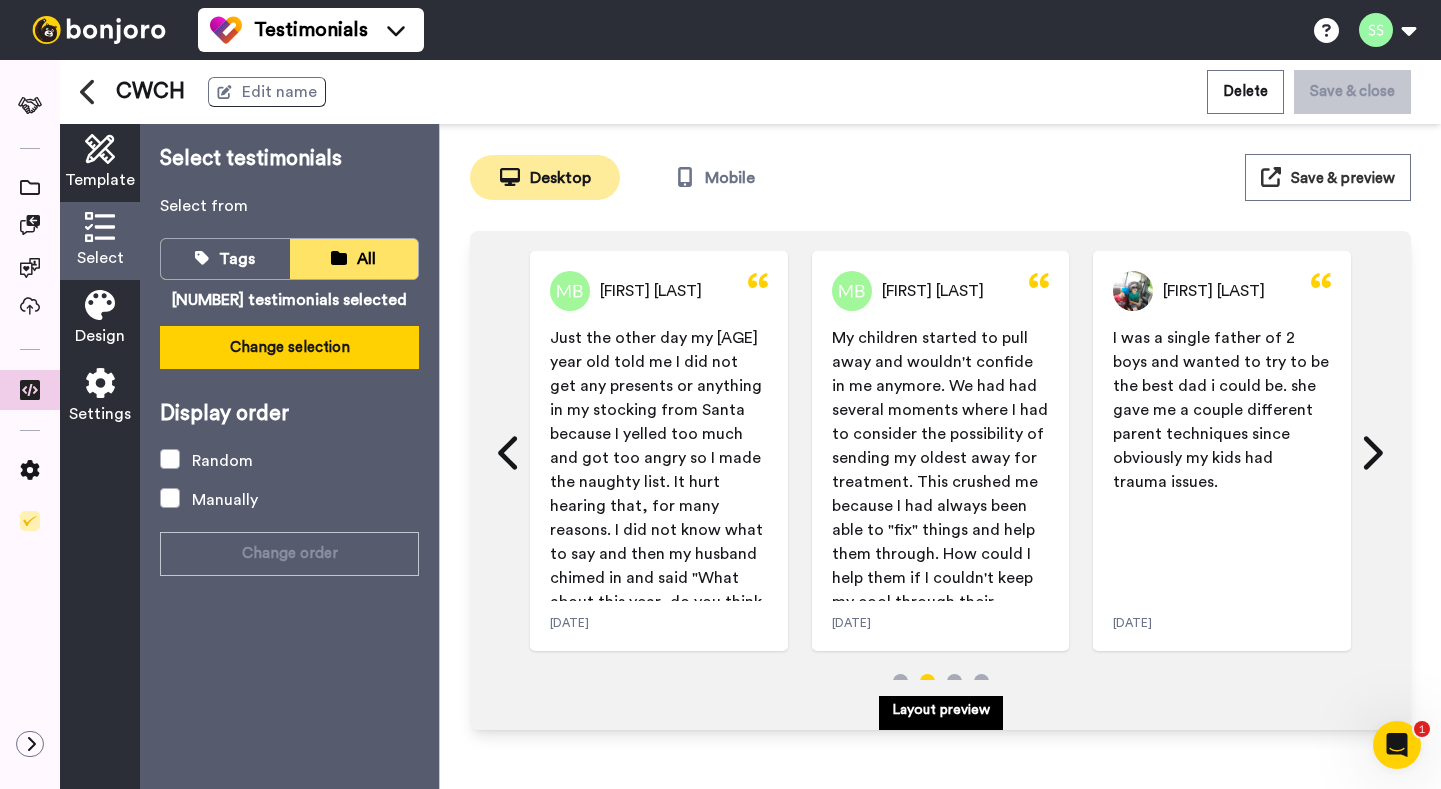 click on "Change selection" at bounding box center [289, 347] 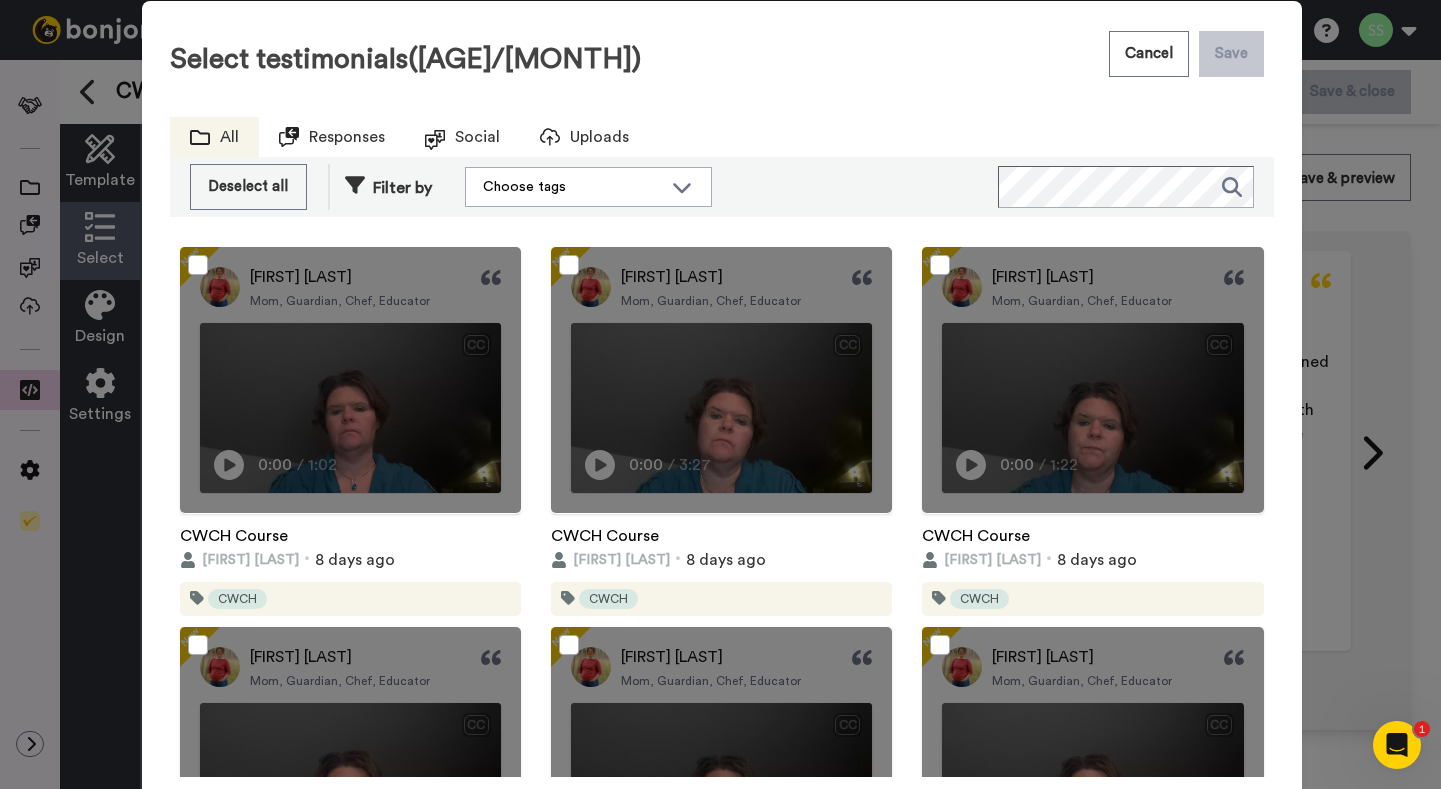 scroll, scrollTop: 0, scrollLeft: 0, axis: both 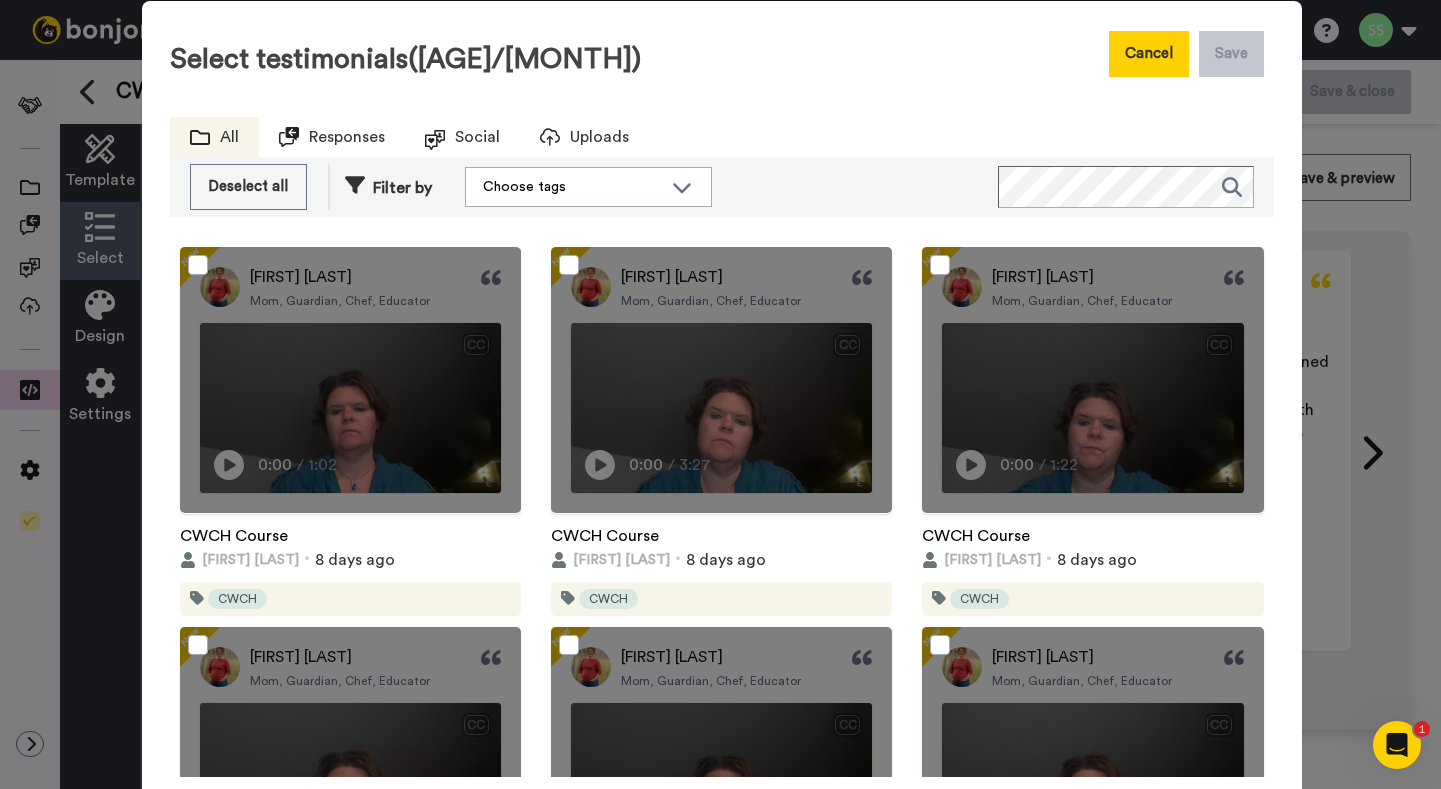 click on "Cancel" at bounding box center [1149, 54] 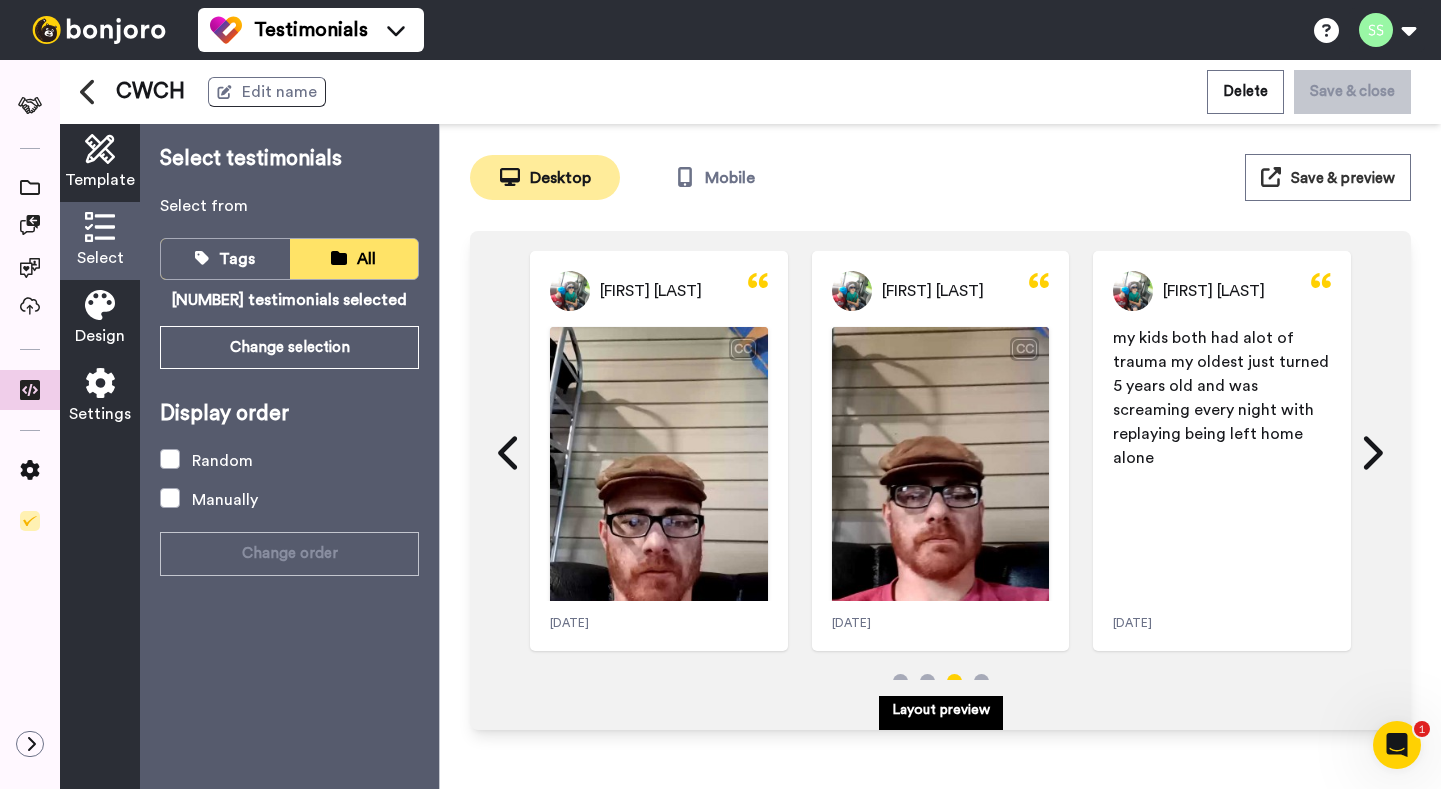 click 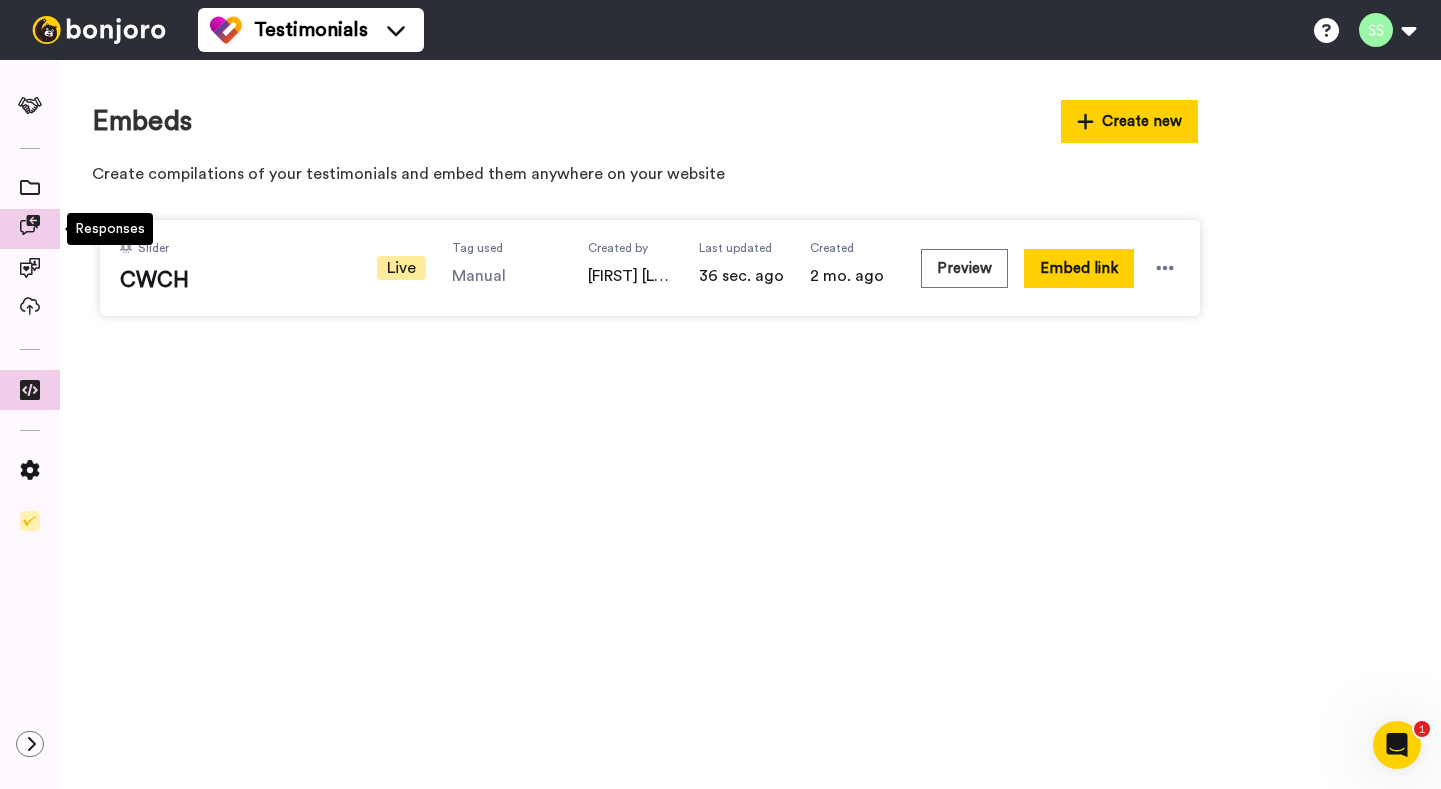 click at bounding box center (30, 225) 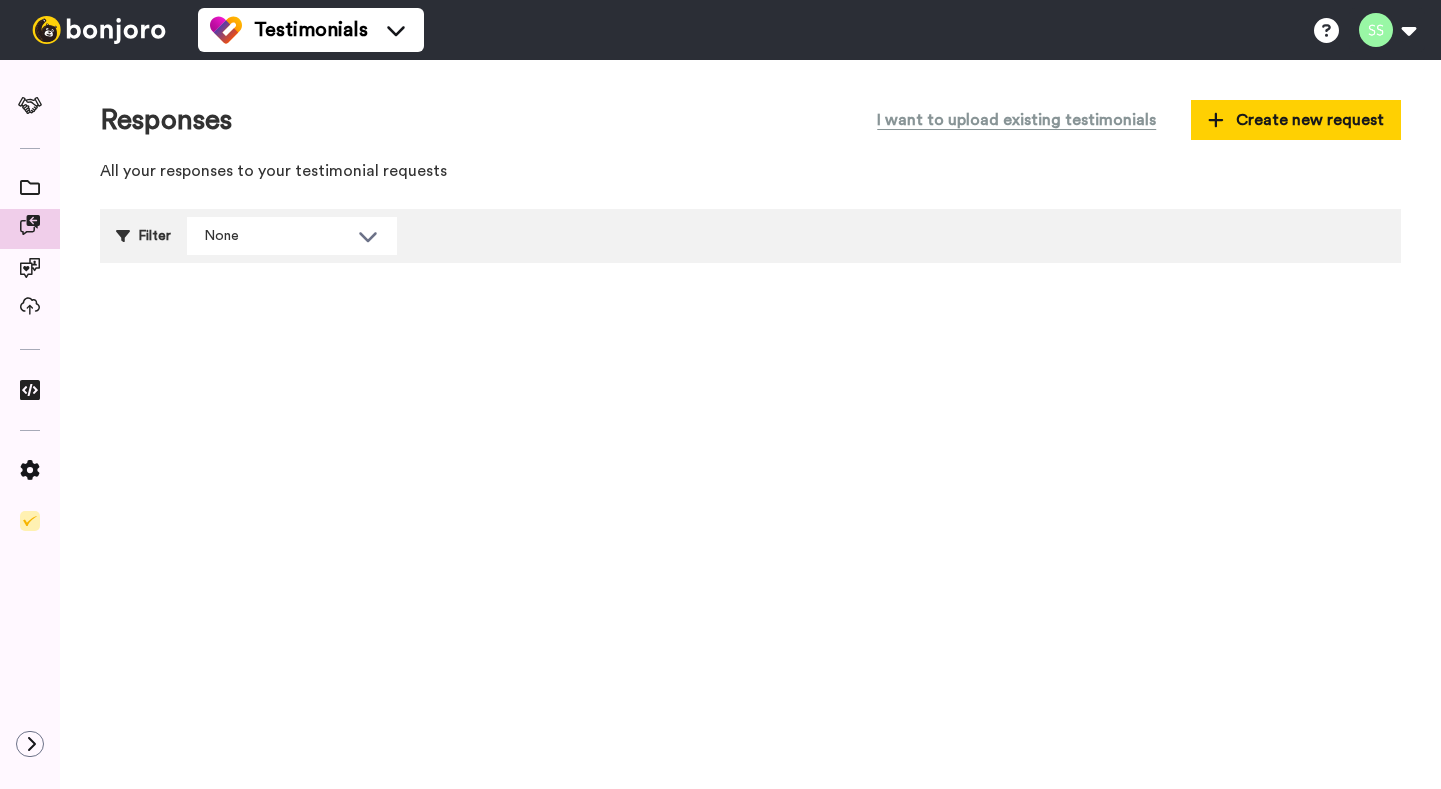 scroll, scrollTop: 0, scrollLeft: 0, axis: both 